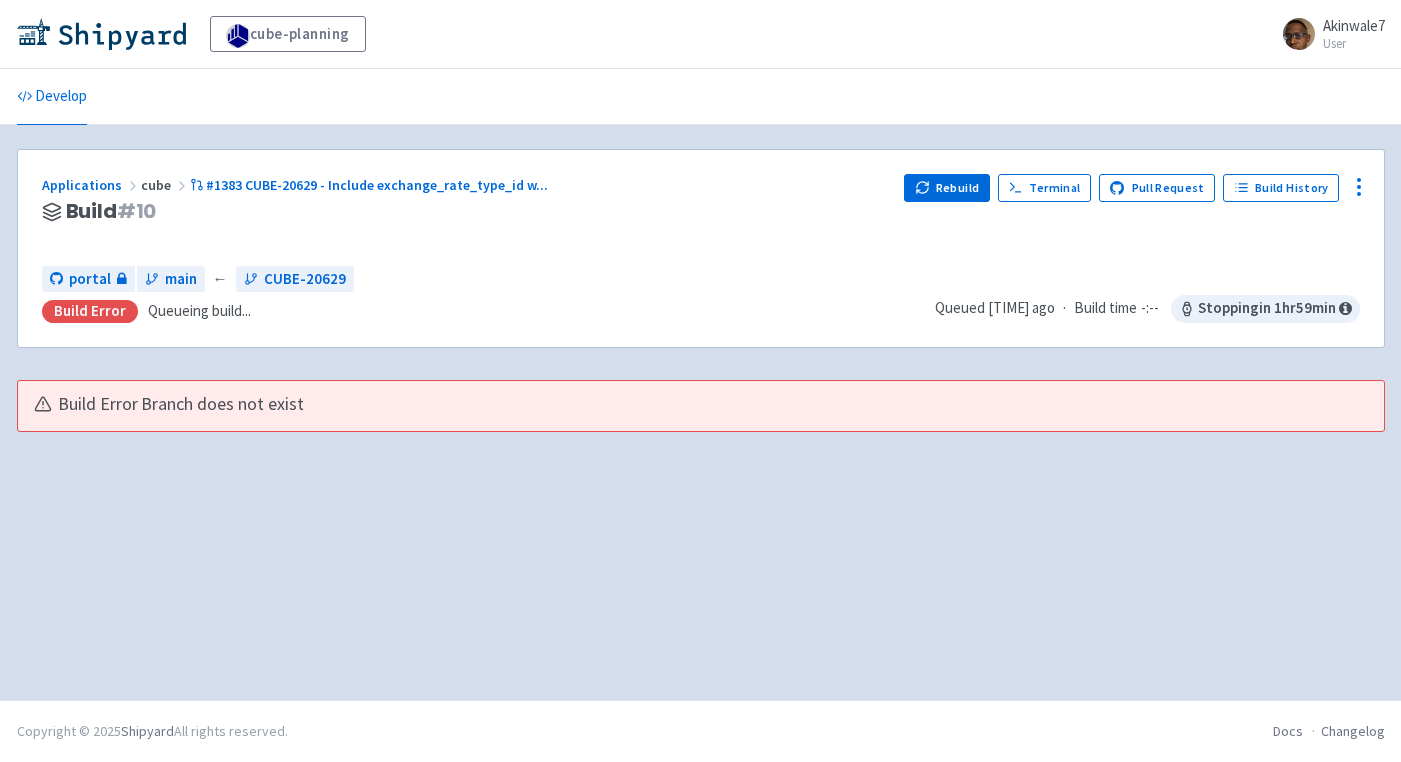 scroll, scrollTop: 0, scrollLeft: 0, axis: both 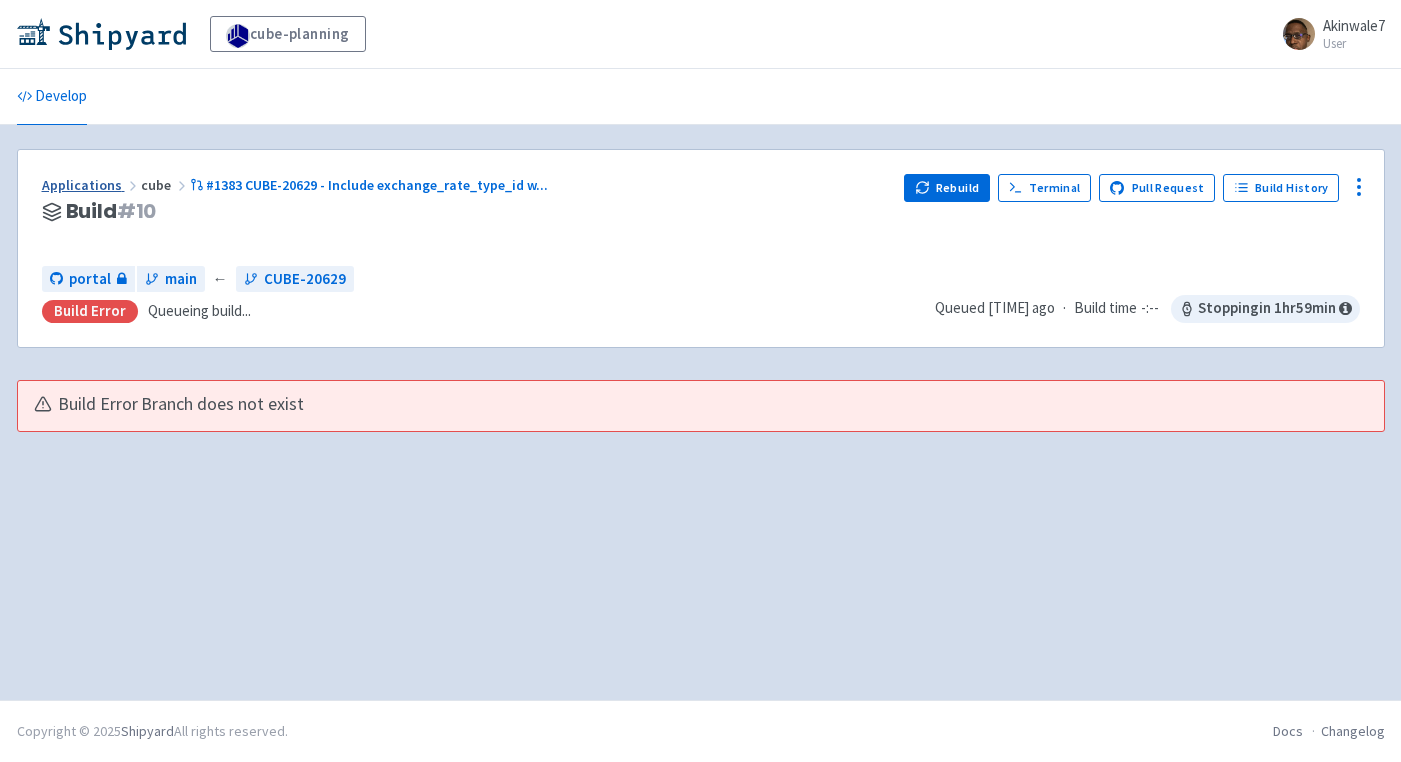 click on "Applications" at bounding box center (91, 185) 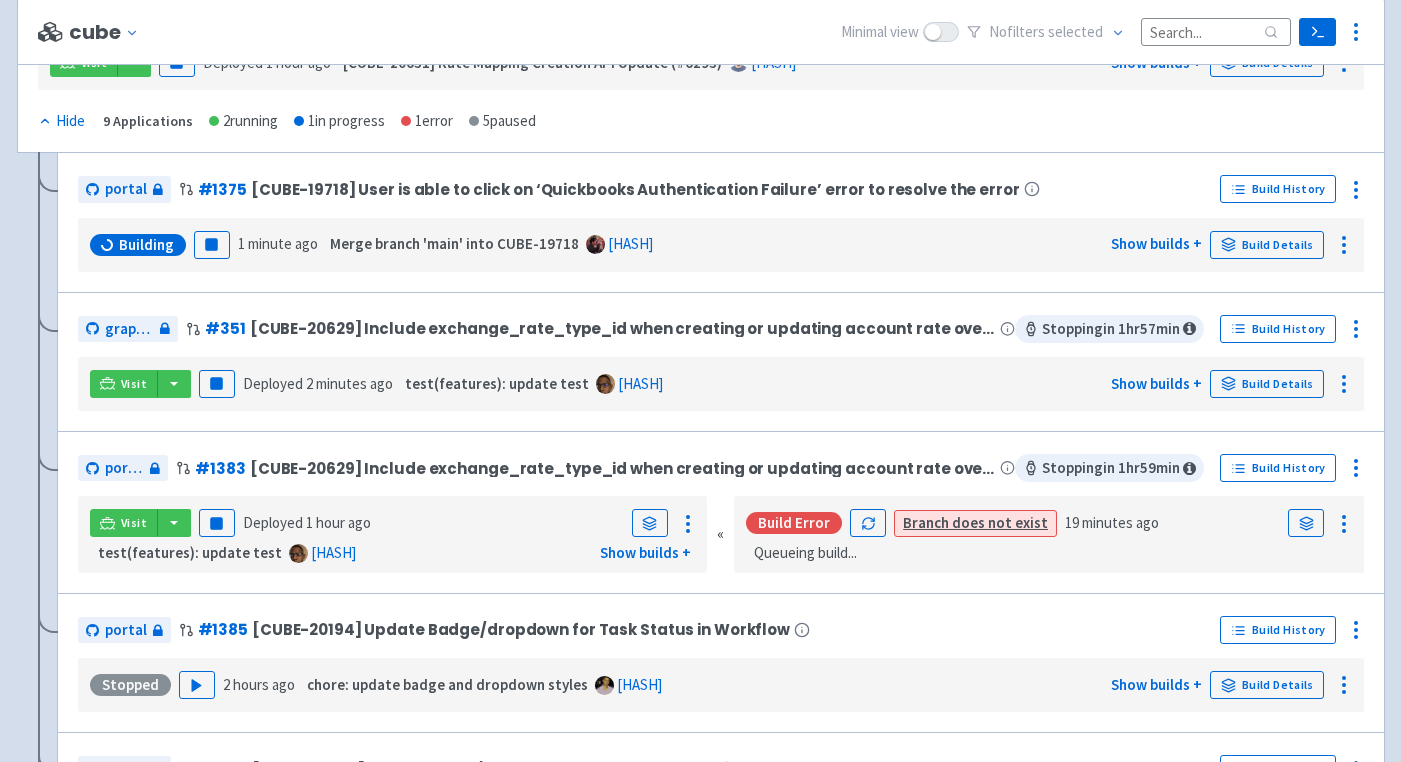scroll, scrollTop: 337, scrollLeft: 0, axis: vertical 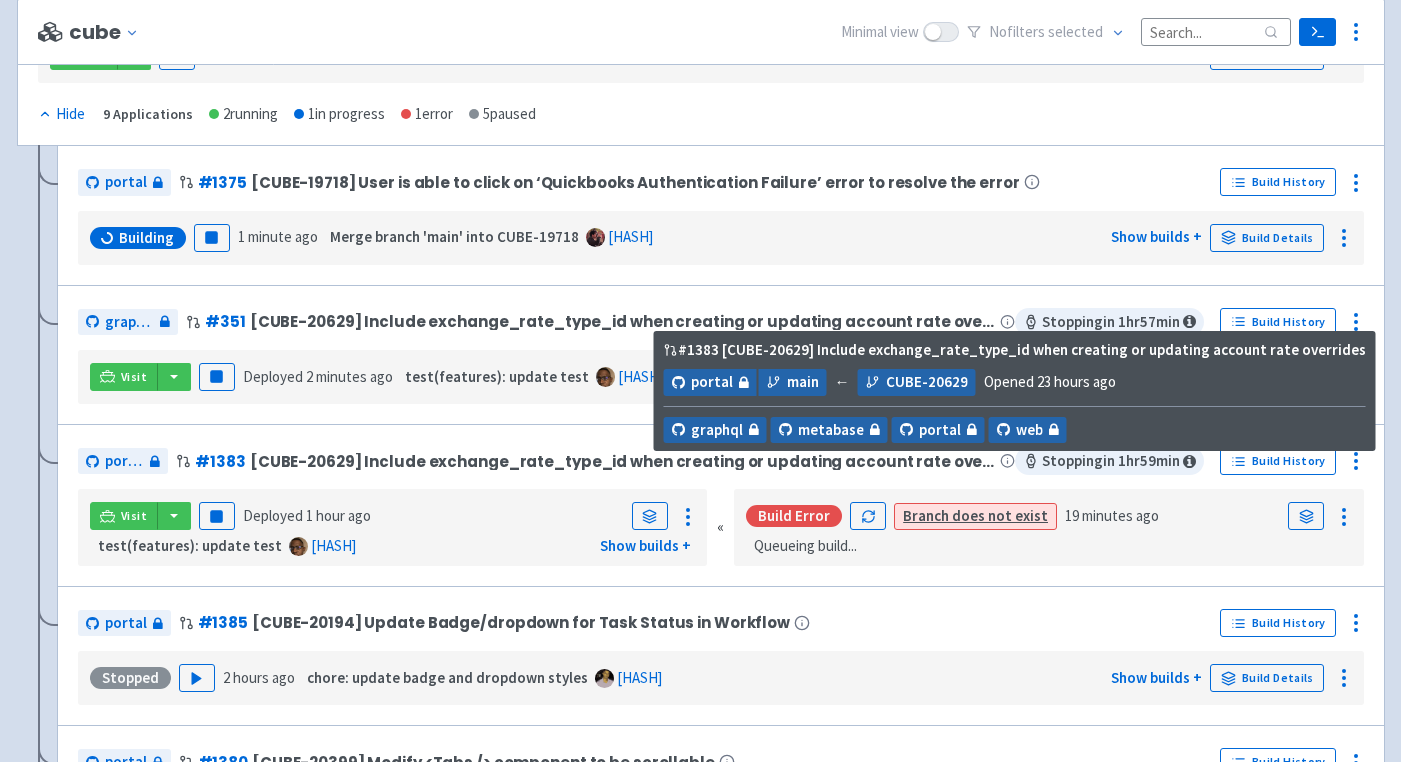 click on "CUBE-20629 - Include exchange_rate_type_id when creating or updating account rate overrides" at bounding box center (623, 461) 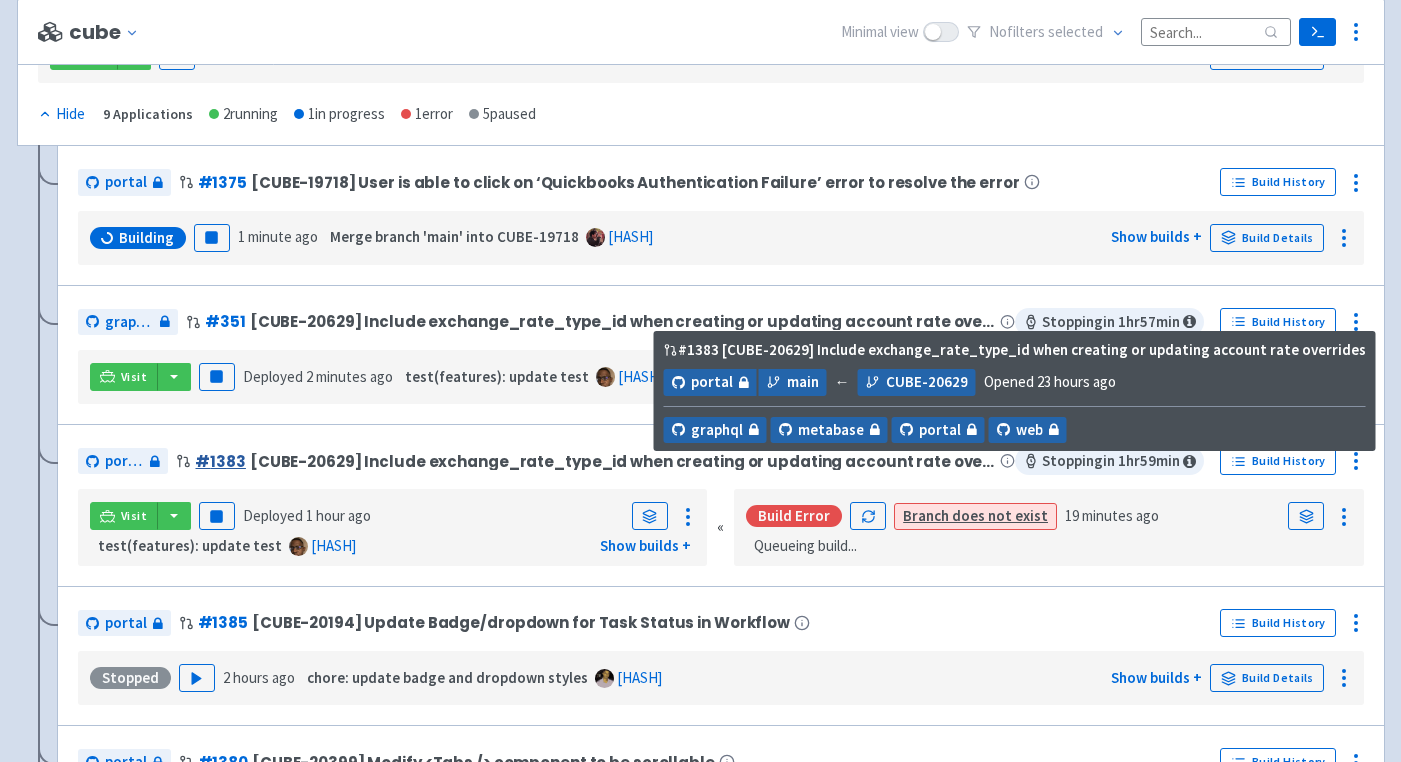 click on "# 1383" at bounding box center (220, 461) 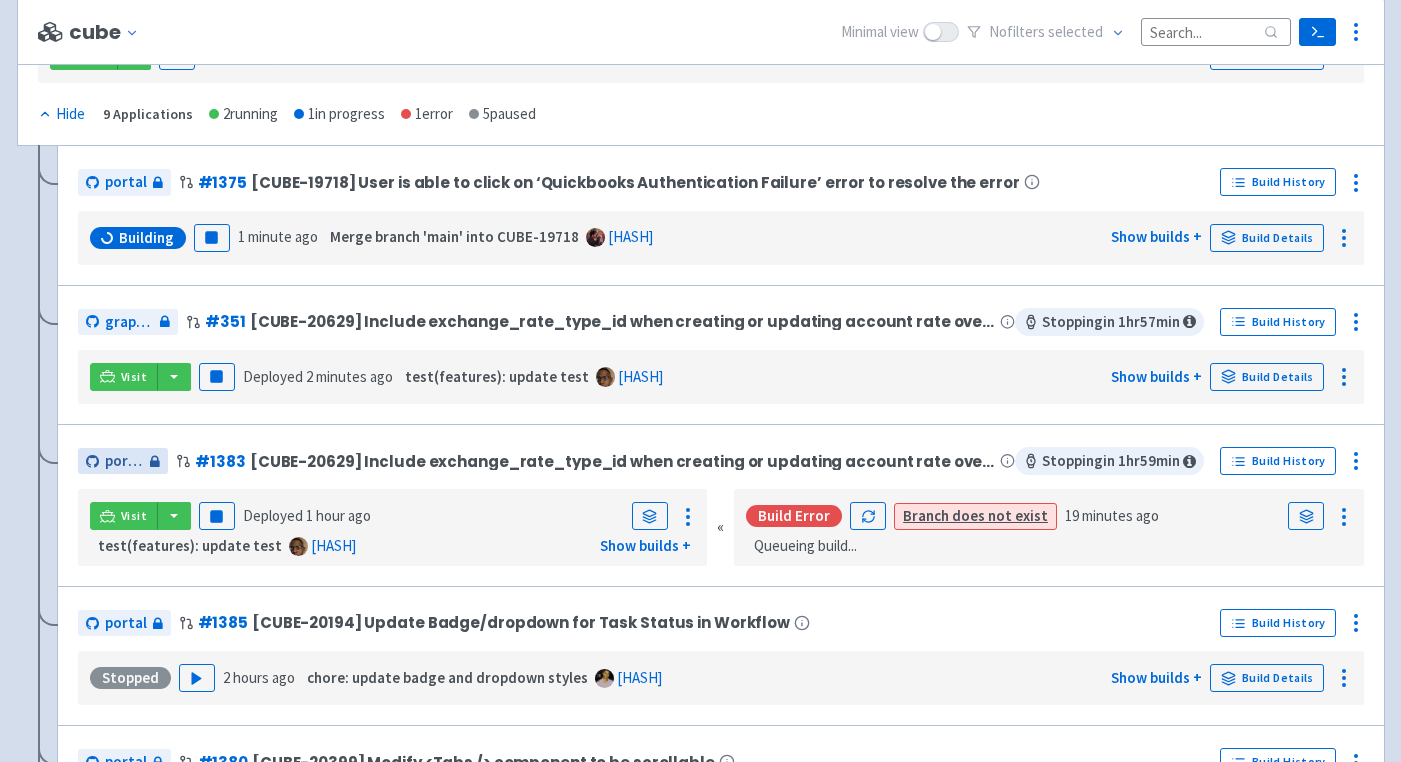 click on "portal" at bounding box center (125, 461) 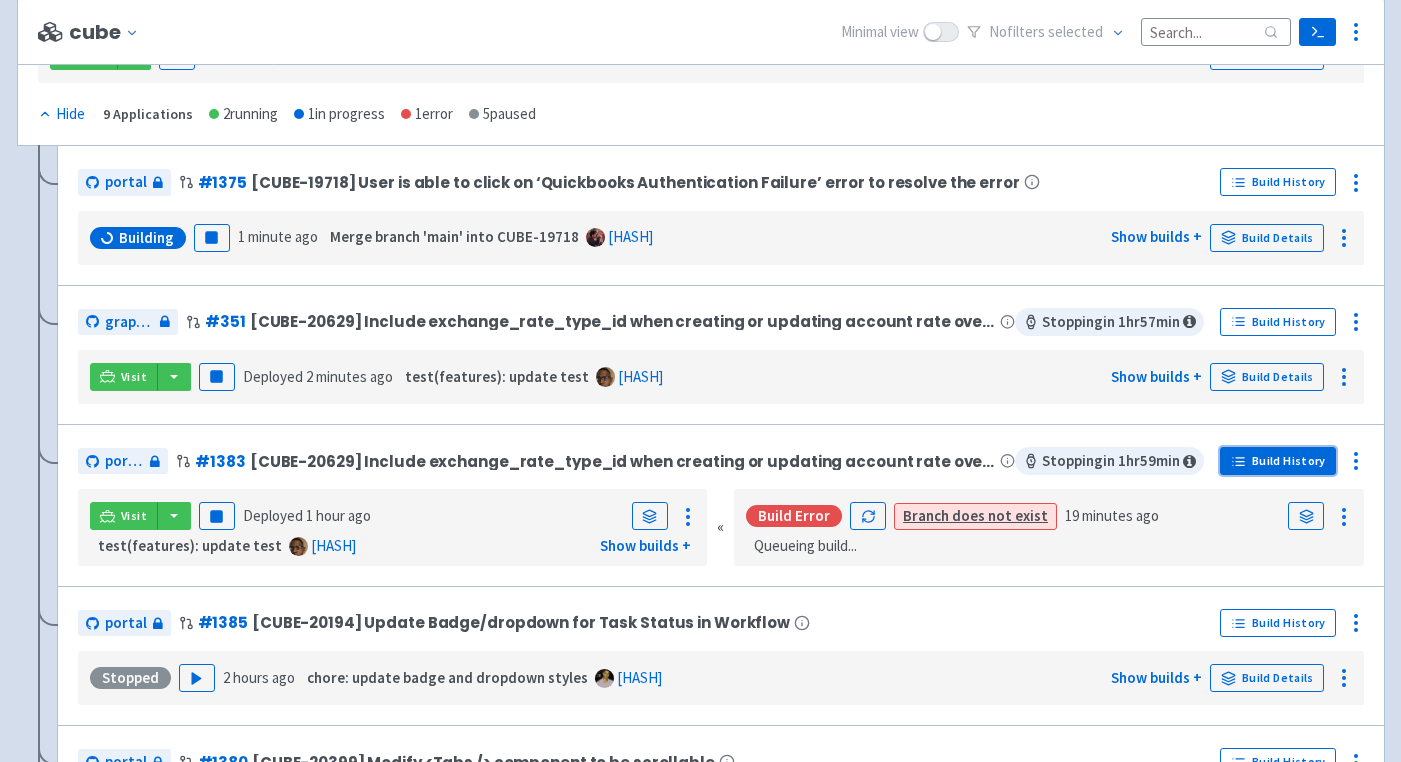 click on "Build History" at bounding box center (1278, 461) 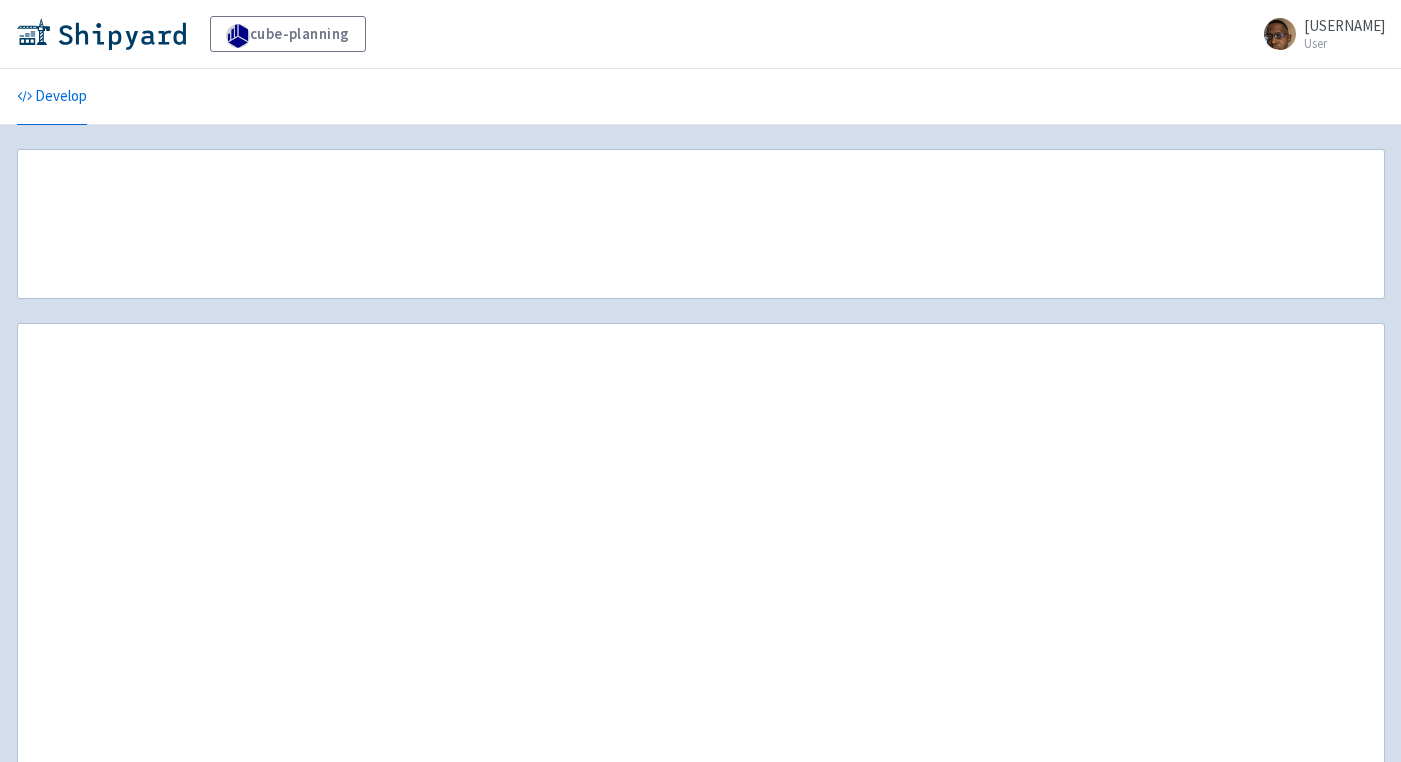 scroll, scrollTop: 0, scrollLeft: 0, axis: both 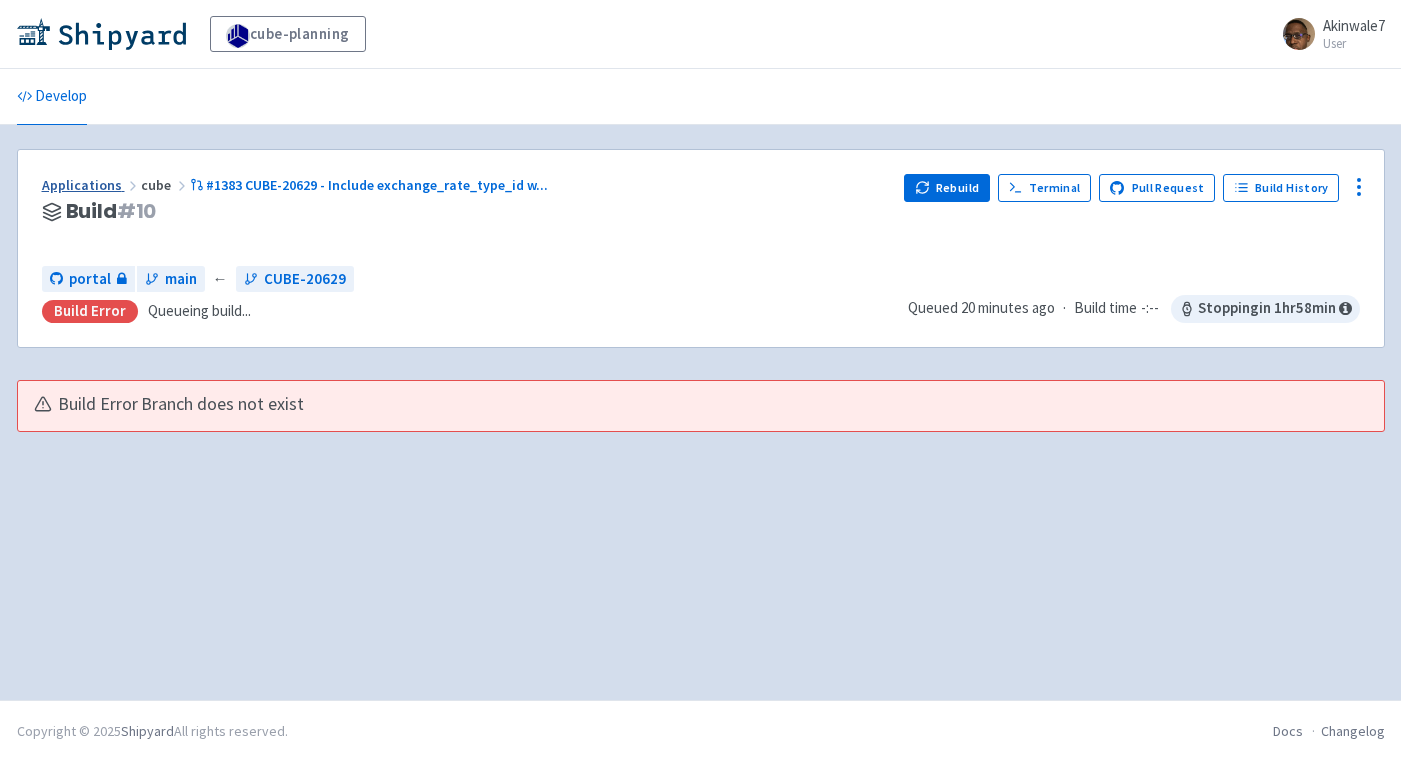 click on "Applications" at bounding box center (91, 185) 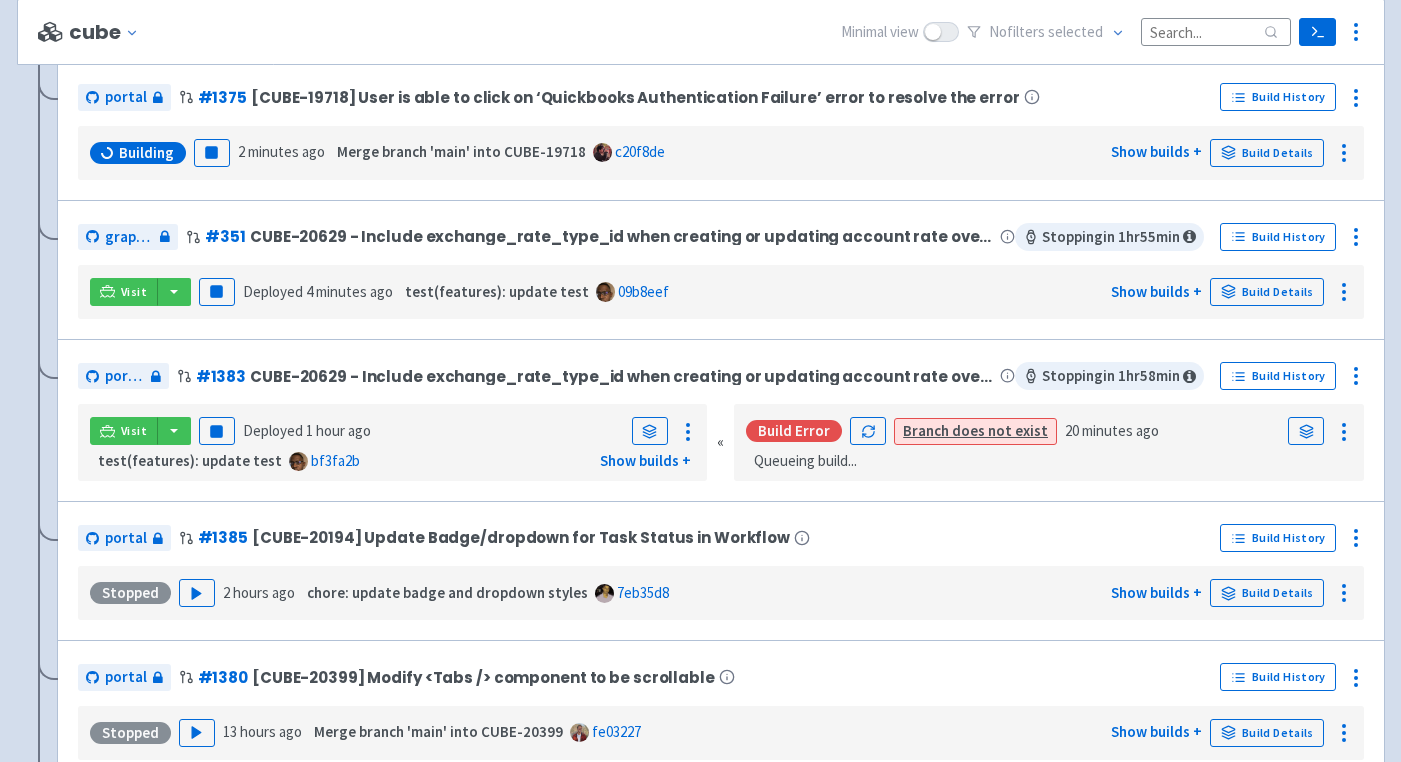 scroll, scrollTop: 403, scrollLeft: 0, axis: vertical 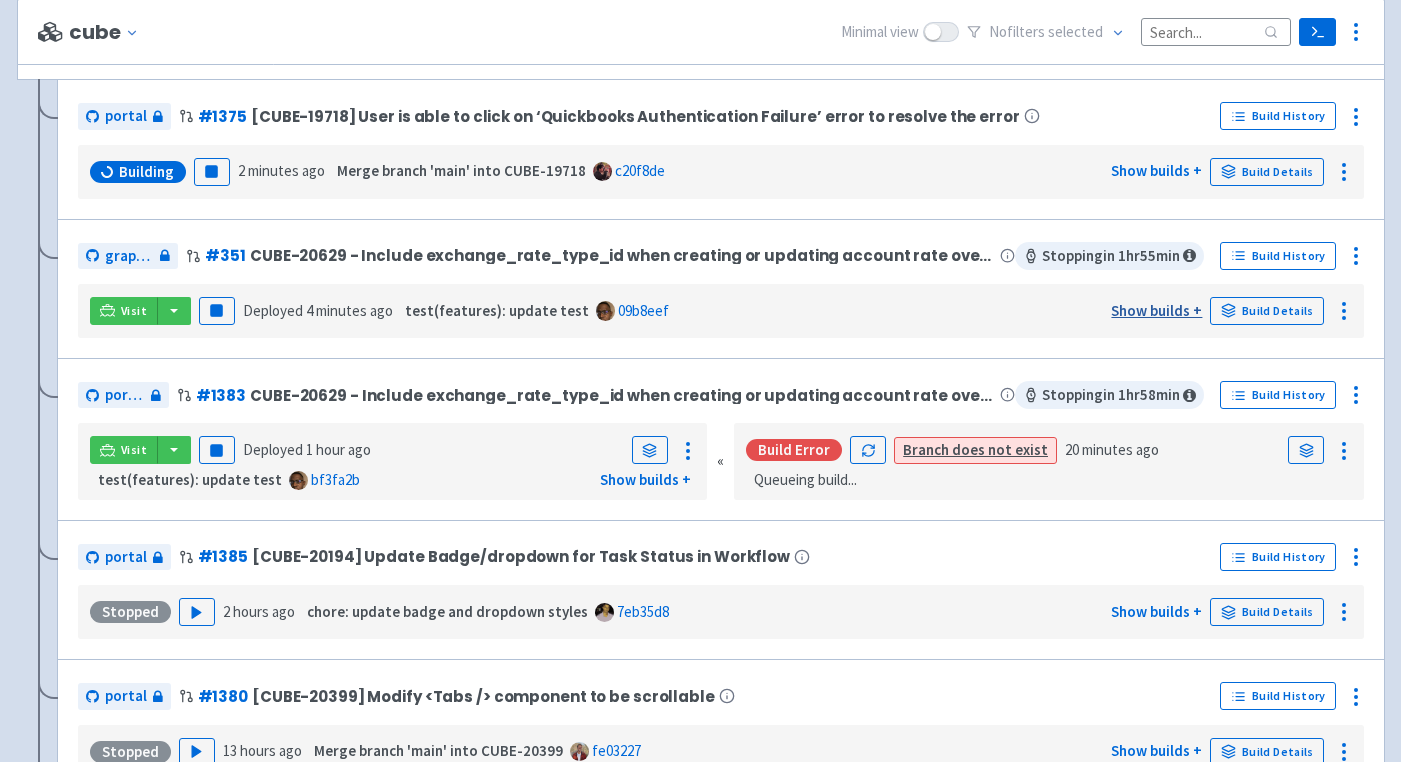 click on "Show builds +" at bounding box center [1156, 310] 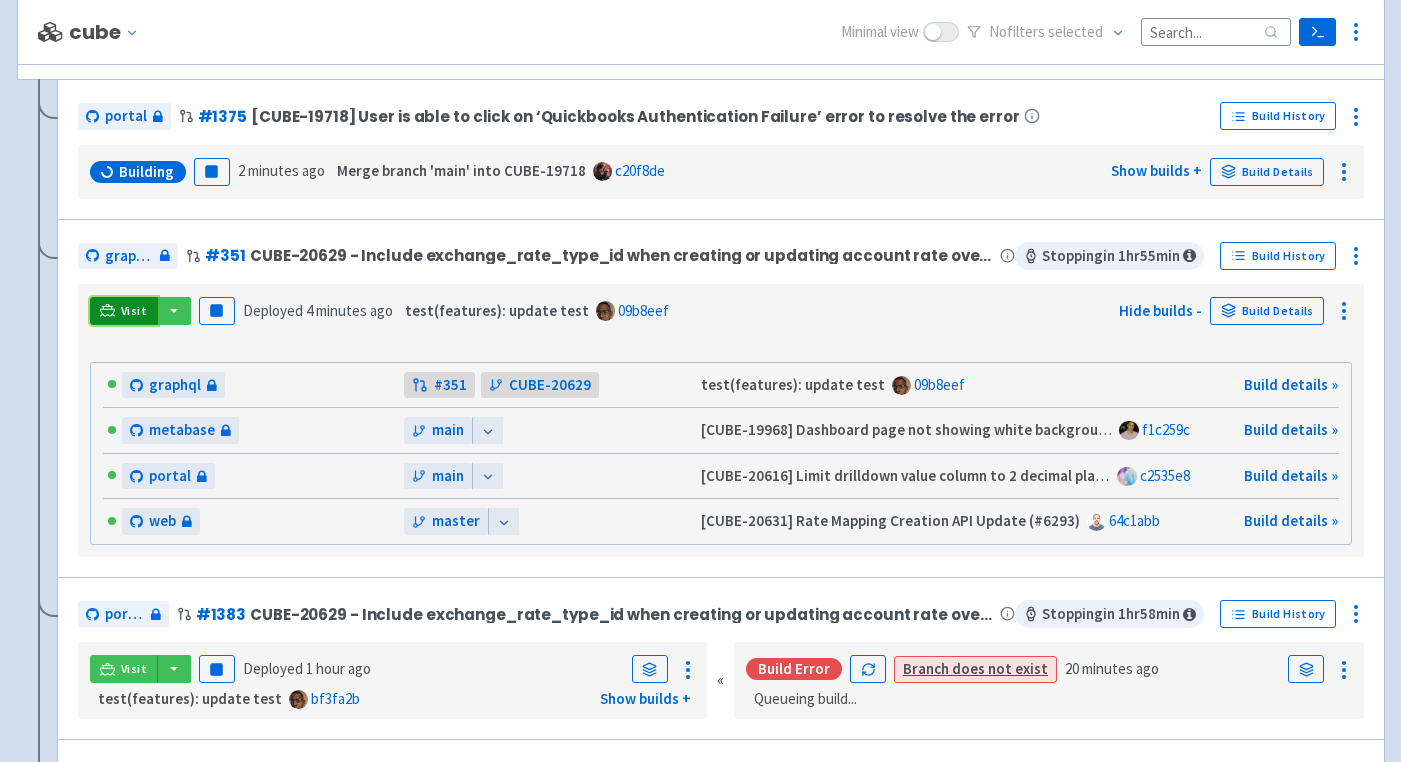 click on "Visit" at bounding box center [134, 311] 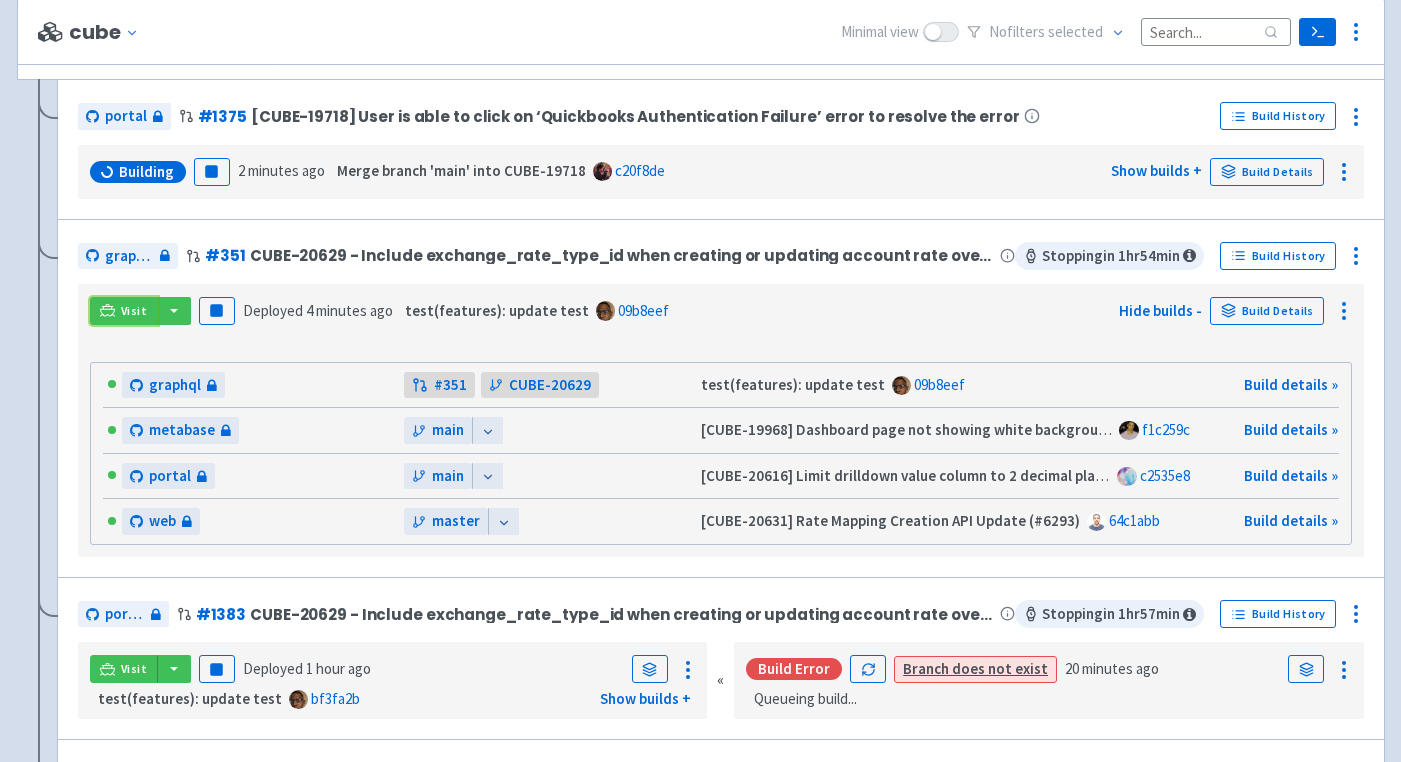 scroll, scrollTop: 398, scrollLeft: 0, axis: vertical 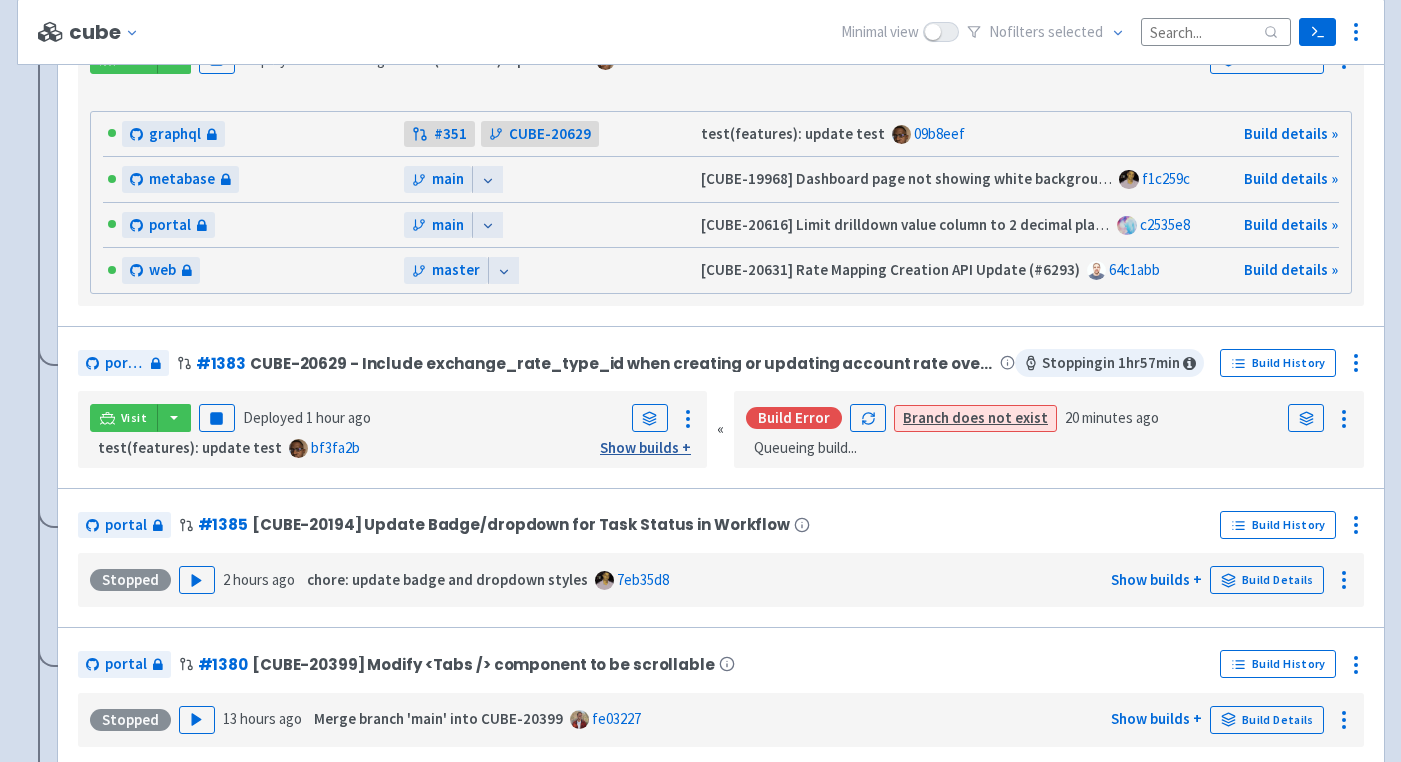 click on "Show builds +" at bounding box center (645, 447) 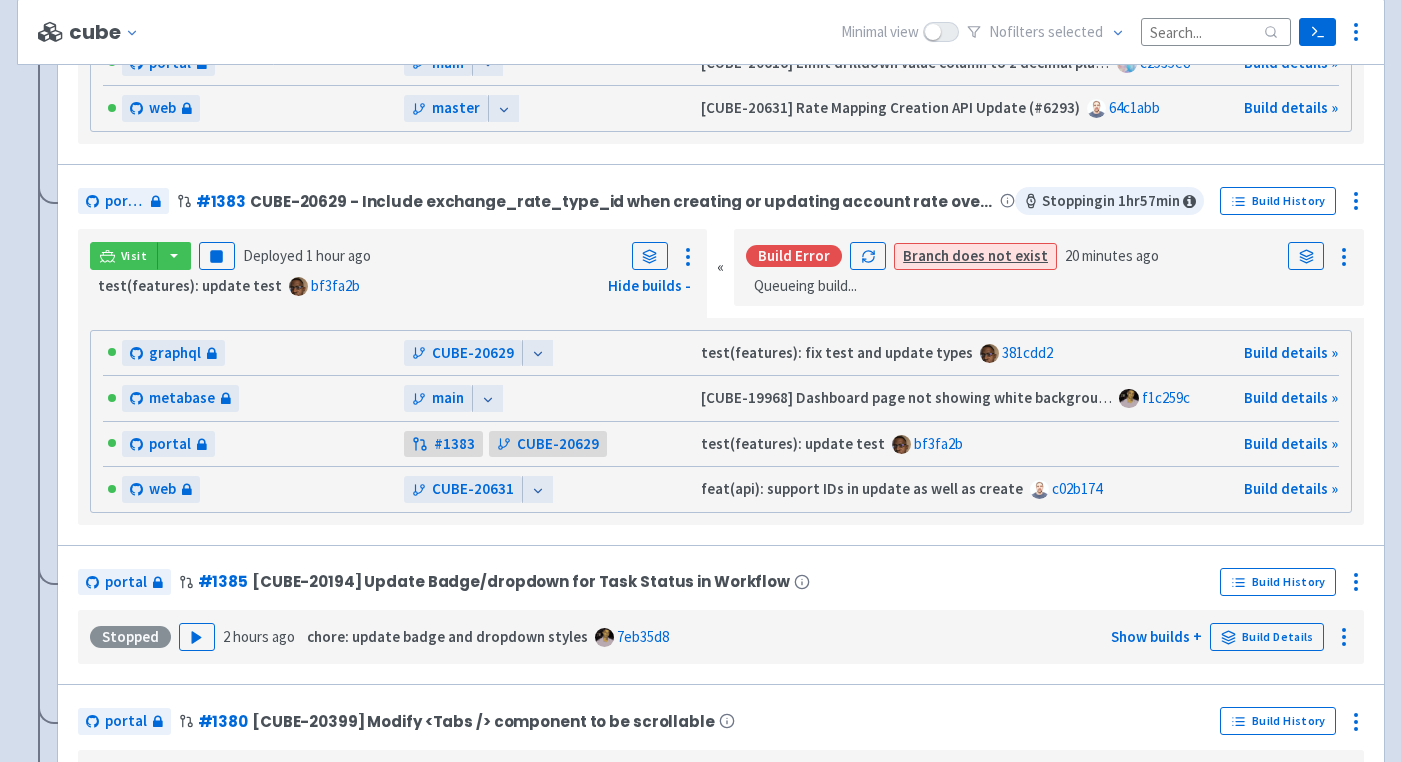 scroll, scrollTop: 820, scrollLeft: 0, axis: vertical 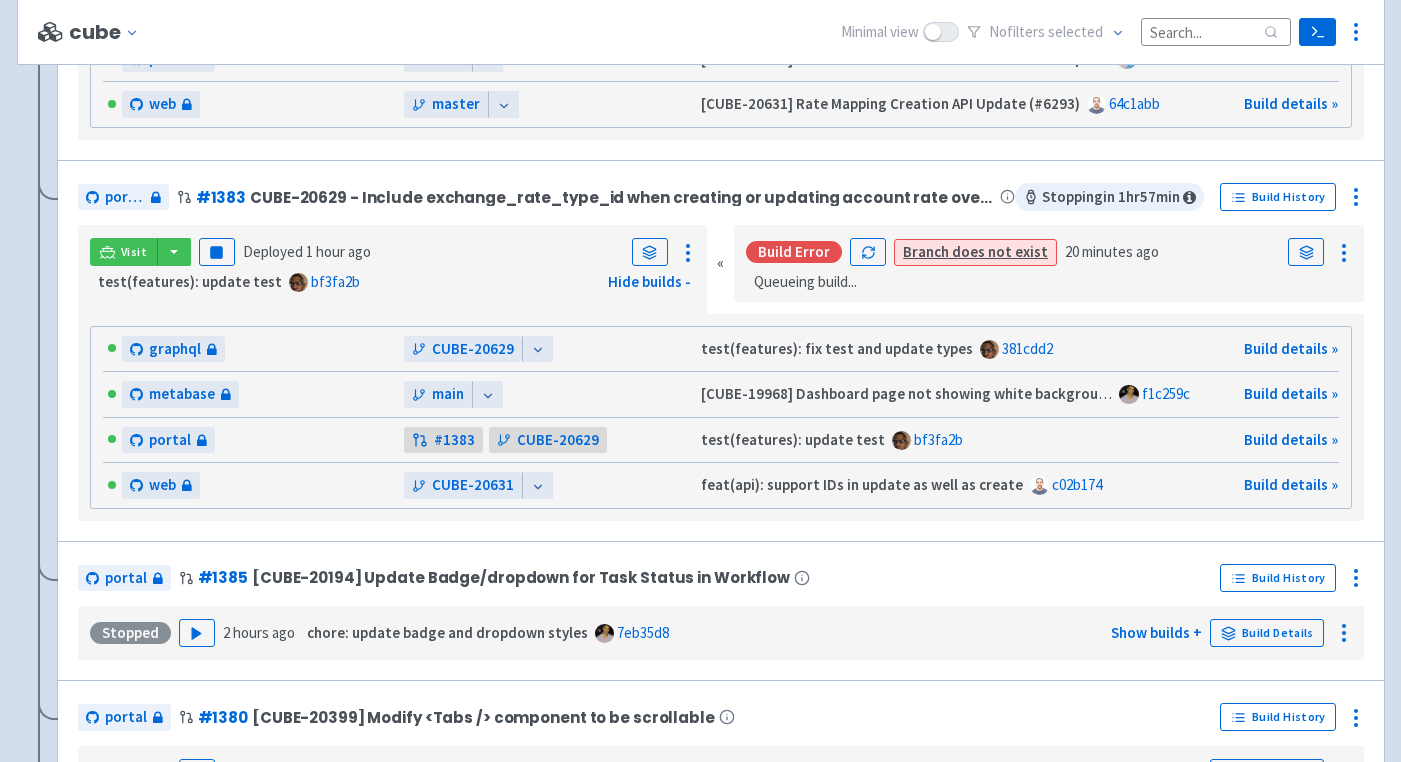 click 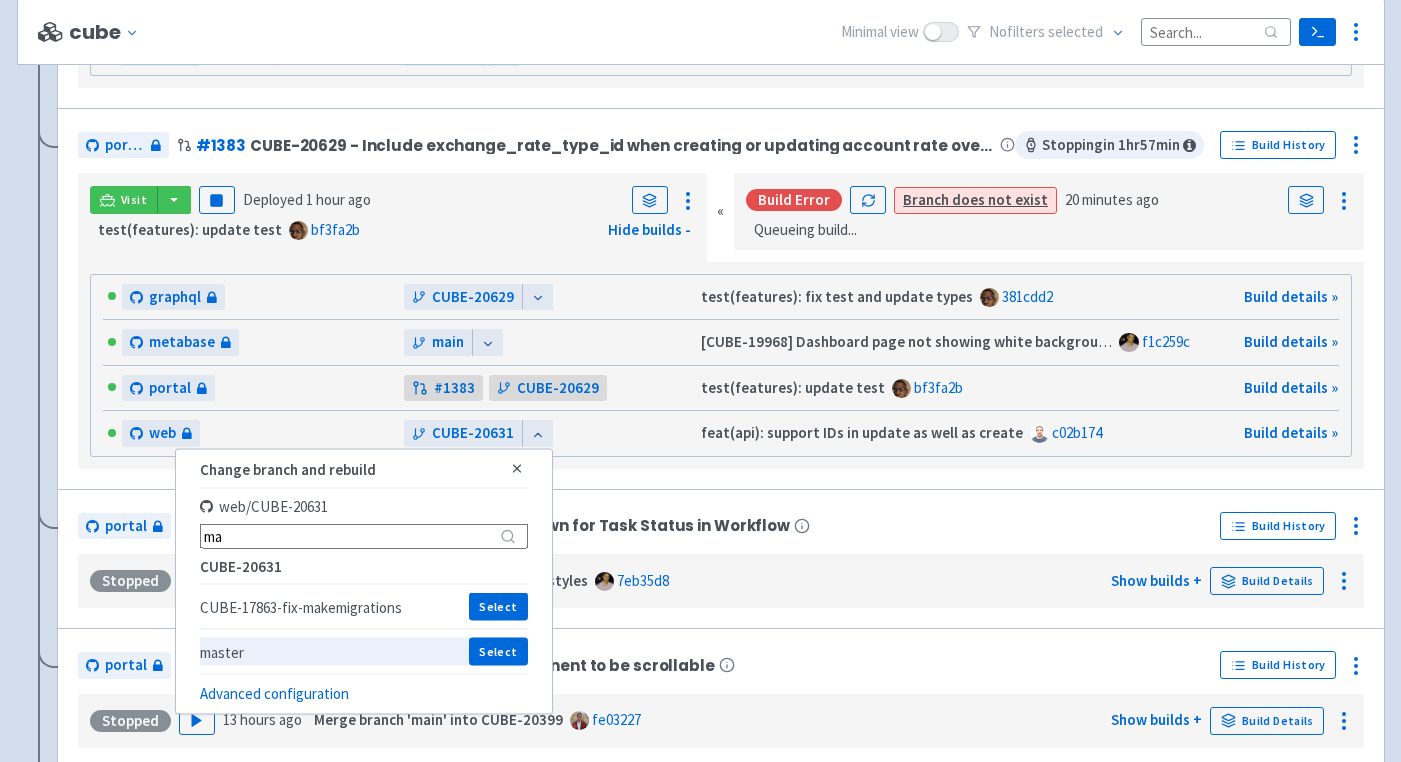 scroll, scrollTop: 876, scrollLeft: 0, axis: vertical 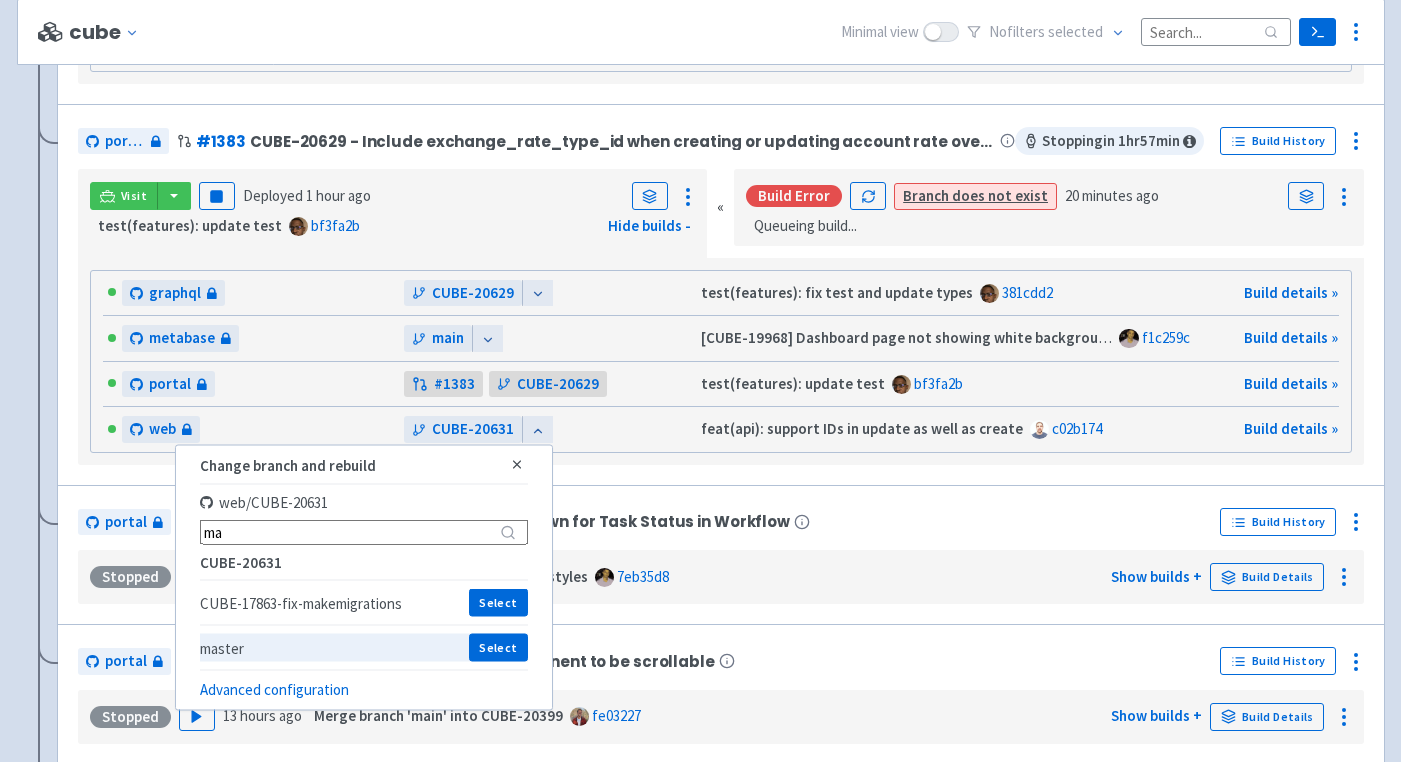 type on "ma" 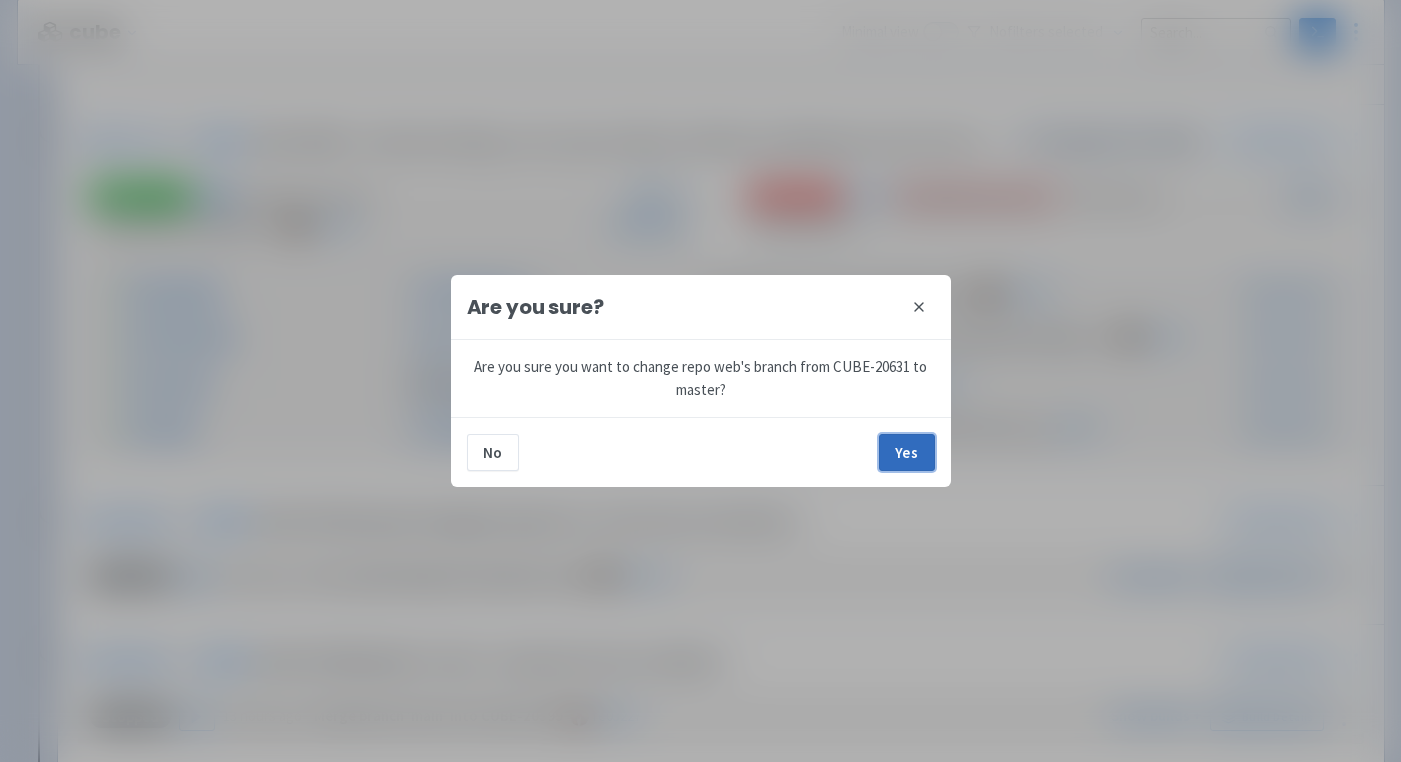 click on "Yes" at bounding box center (907, 452) 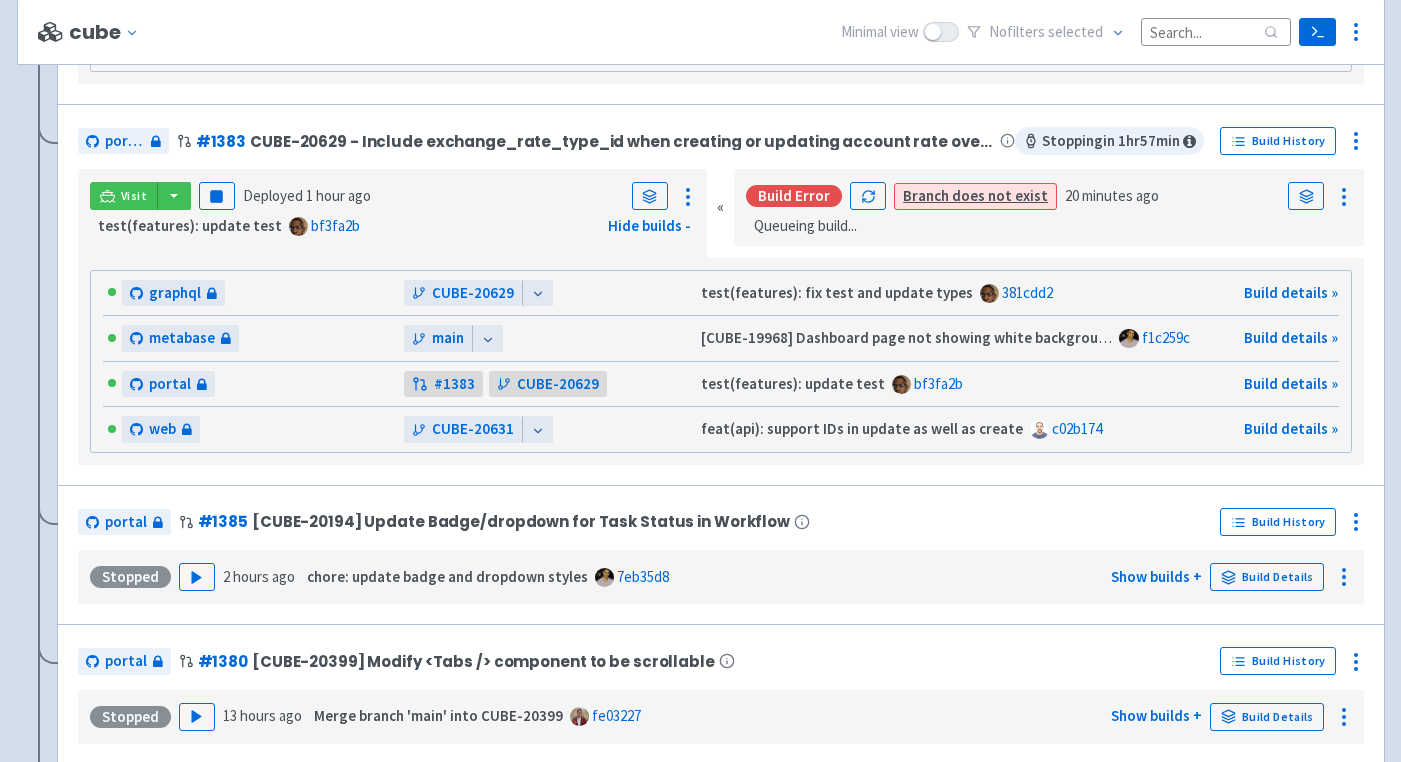 click 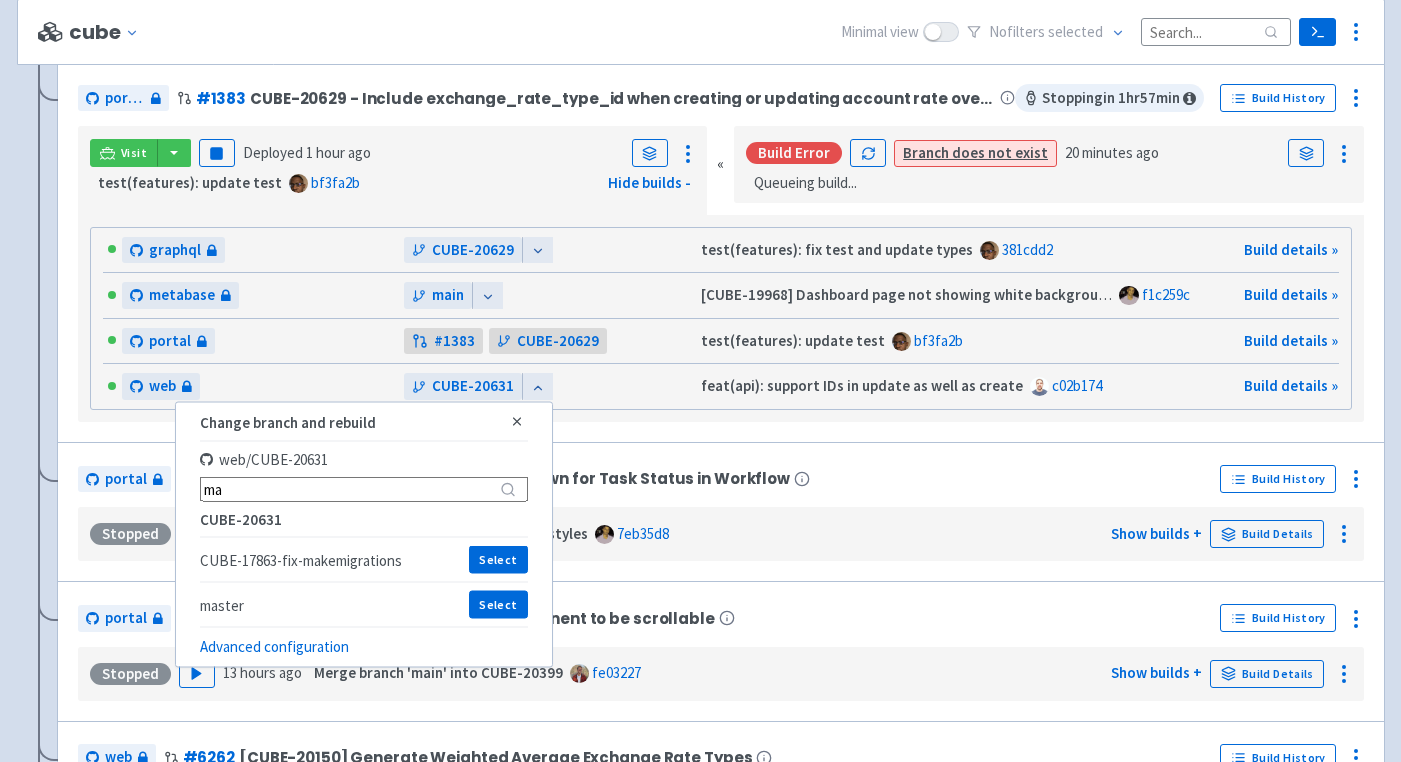 scroll, scrollTop: 928, scrollLeft: 0, axis: vertical 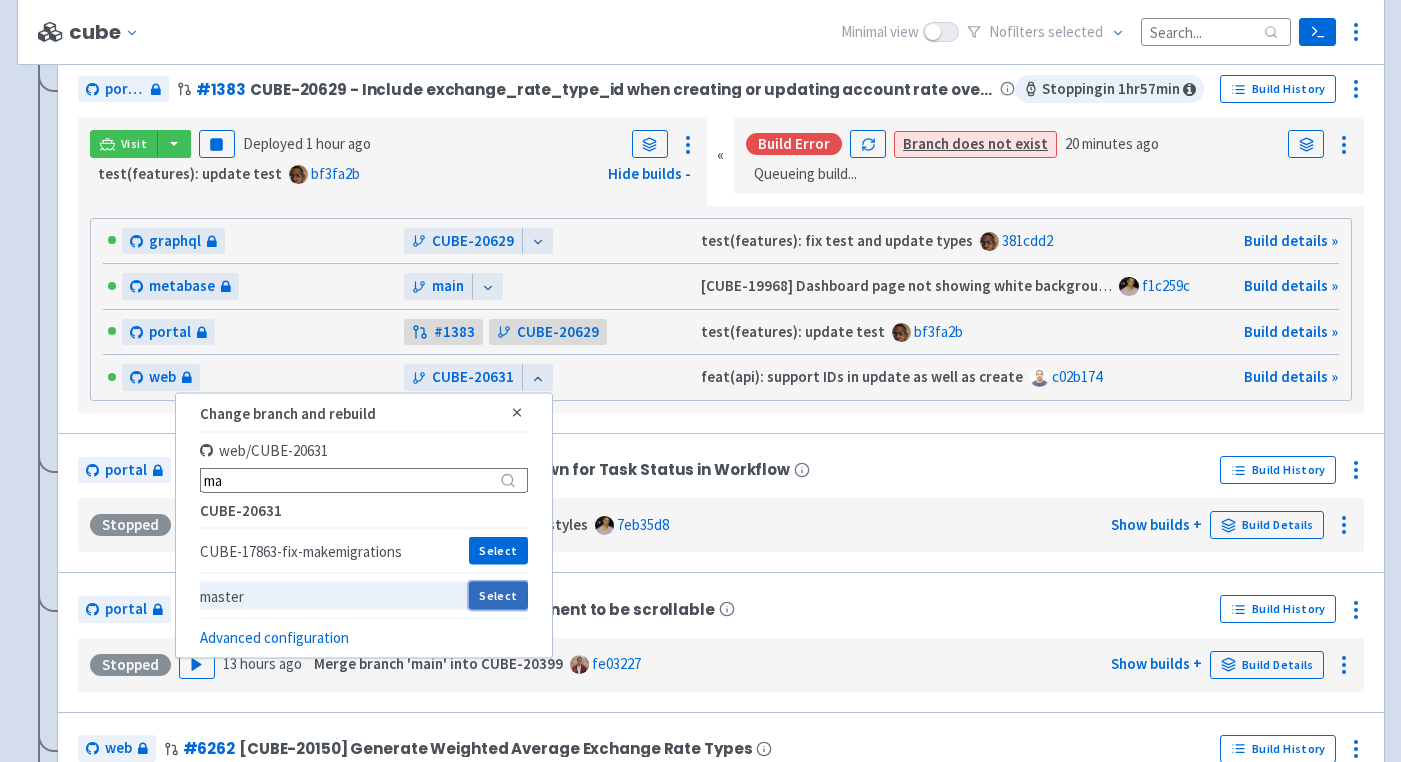 click on "Select" at bounding box center [498, 596] 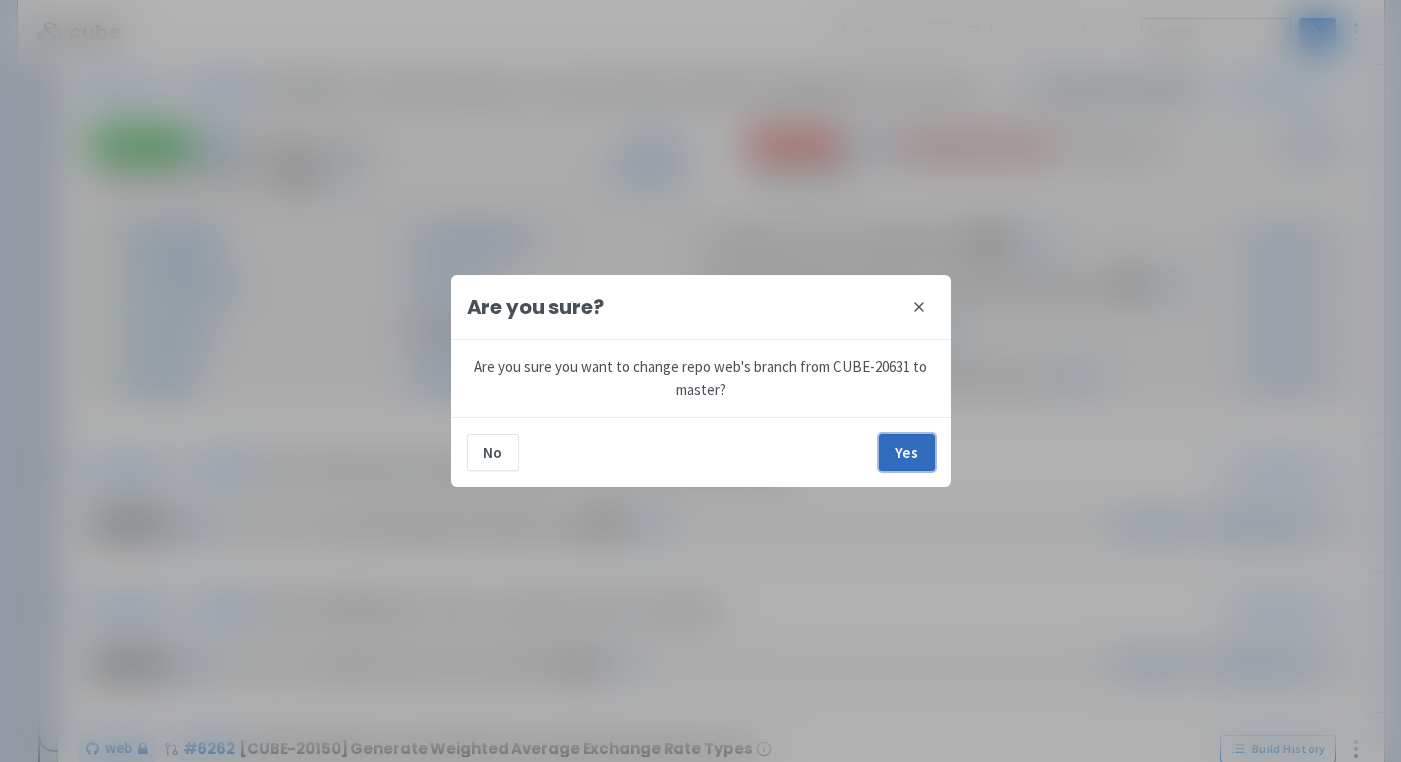 click on "Yes" at bounding box center (907, 452) 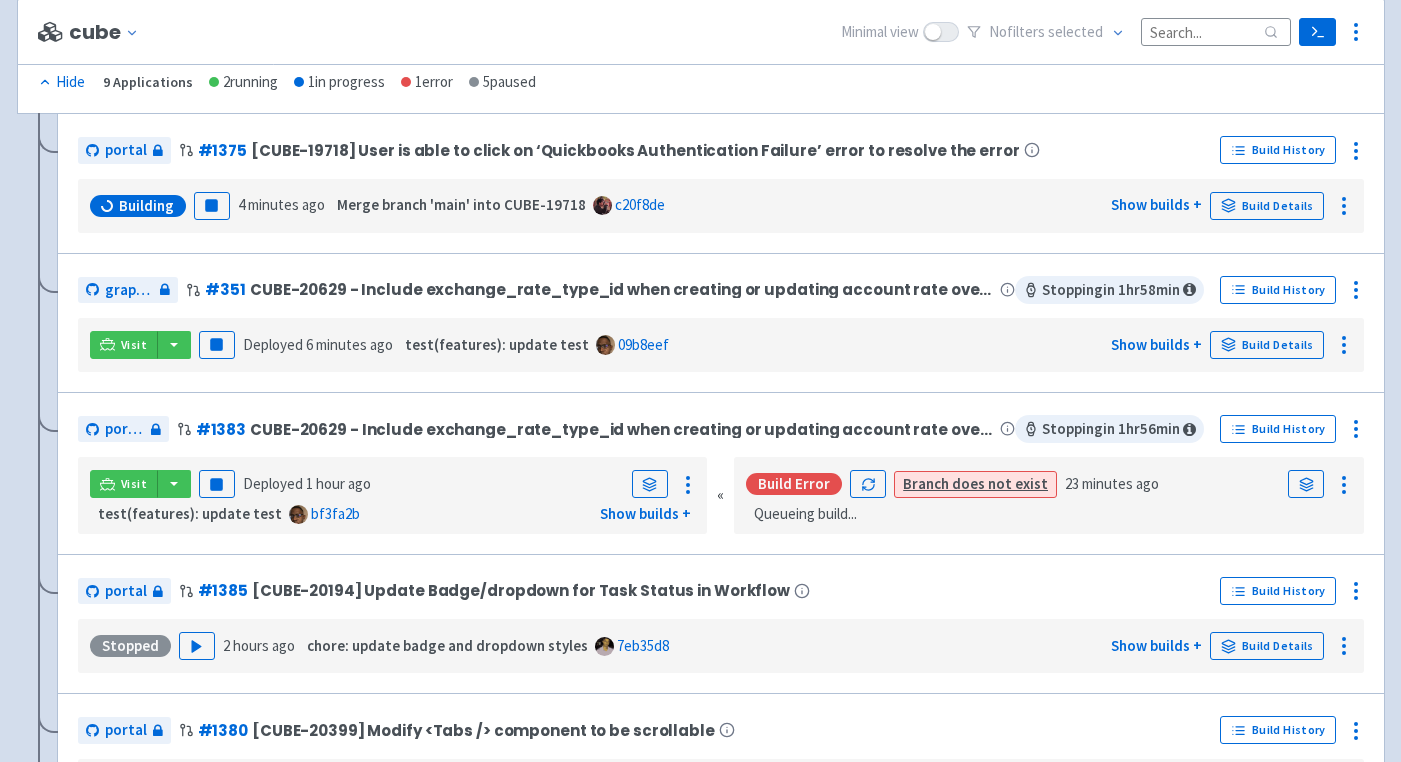 scroll, scrollTop: 350, scrollLeft: 0, axis: vertical 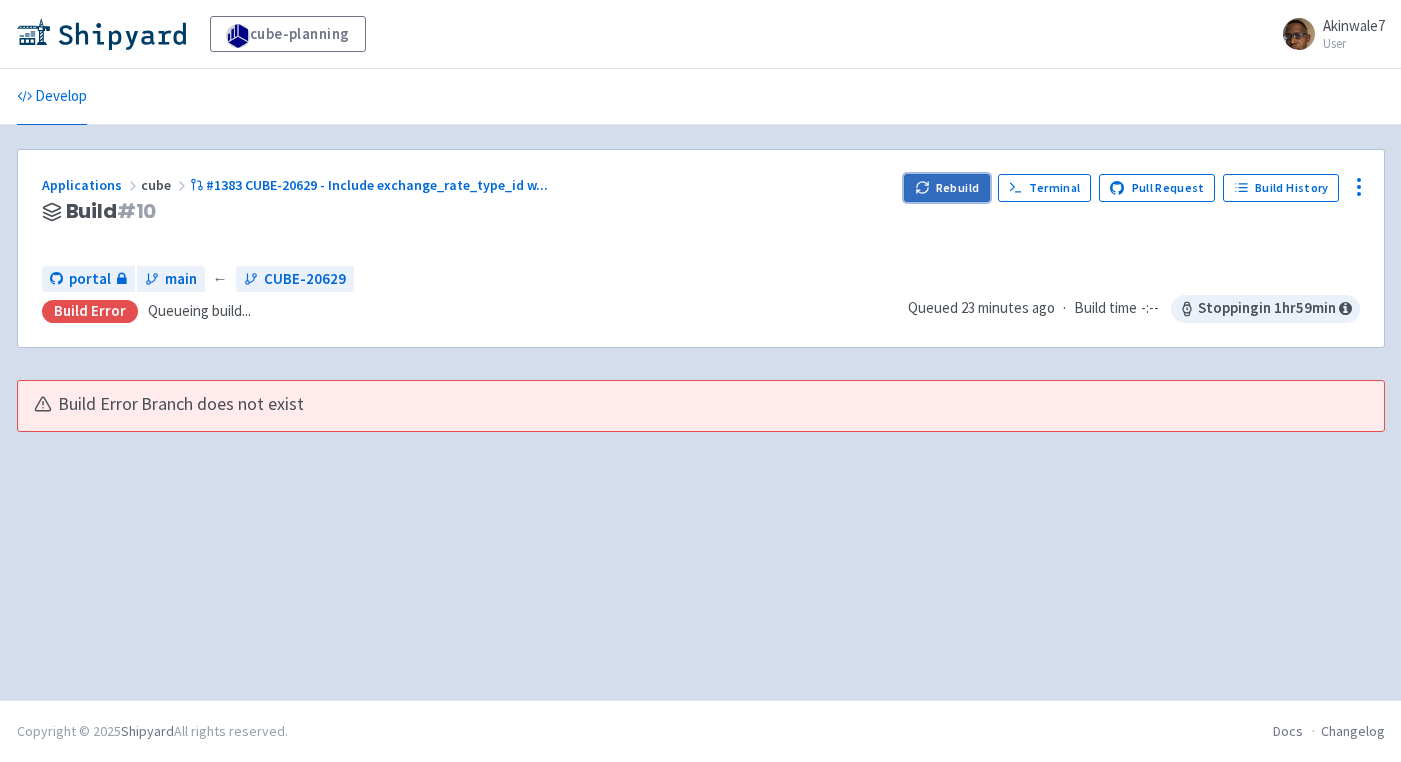click on "Rebuild" at bounding box center [947, 188] 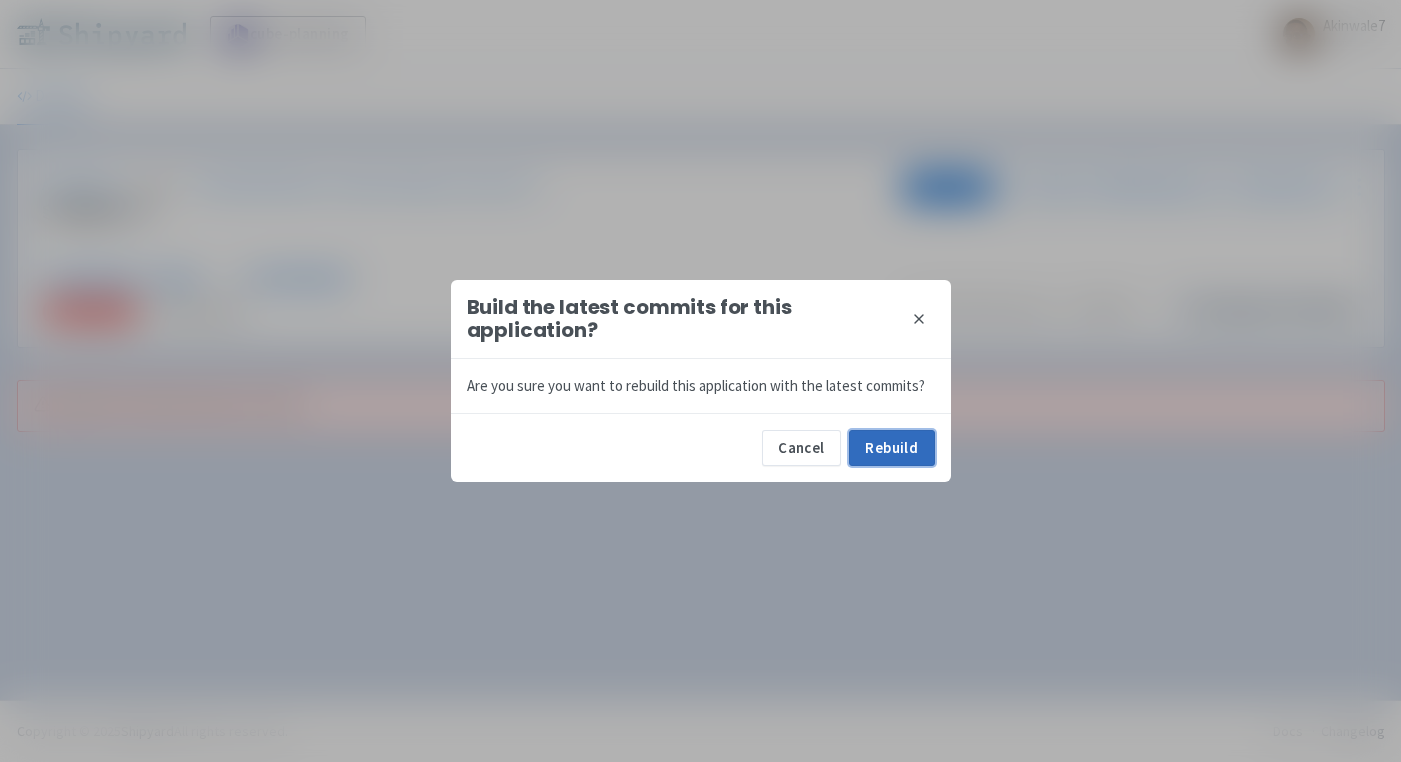 click on "Rebuild" at bounding box center (892, 448) 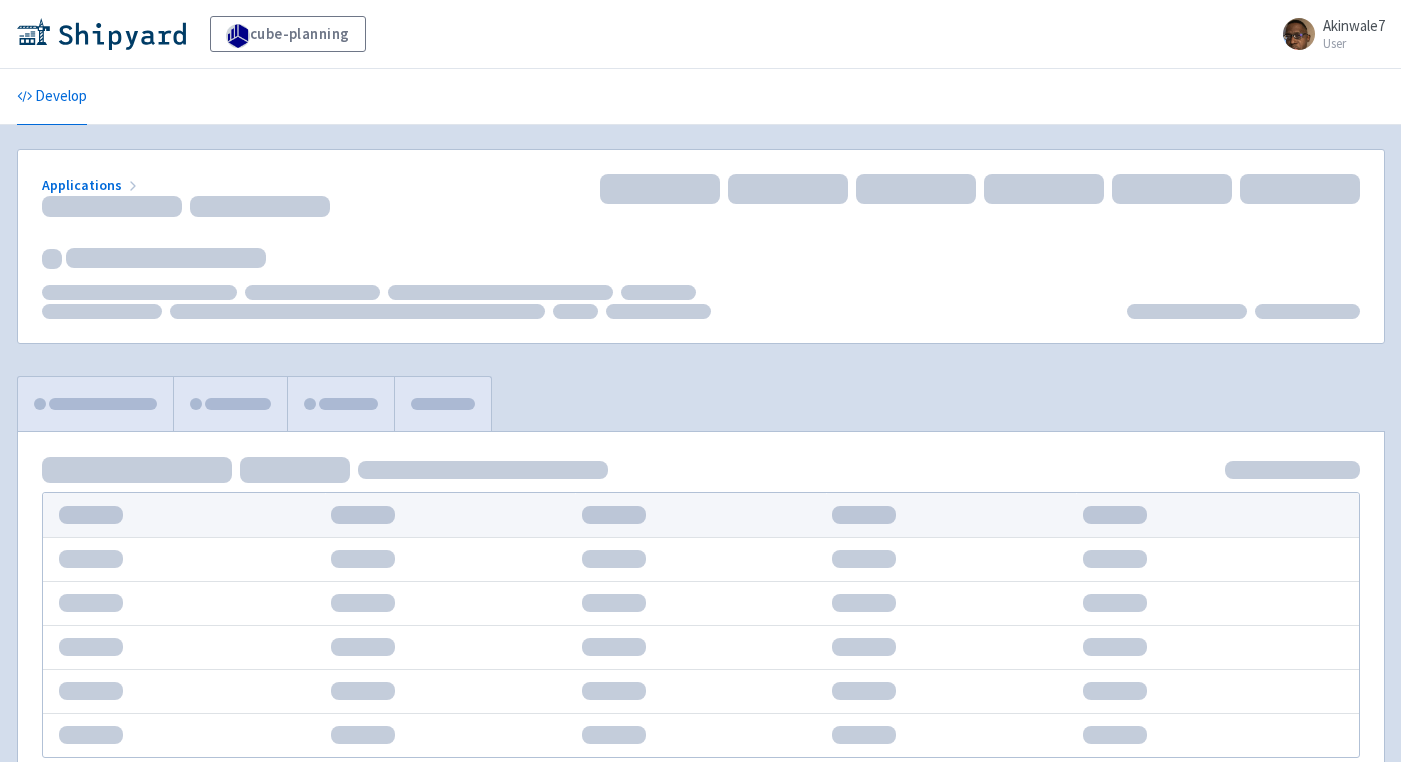 scroll, scrollTop: 0, scrollLeft: 0, axis: both 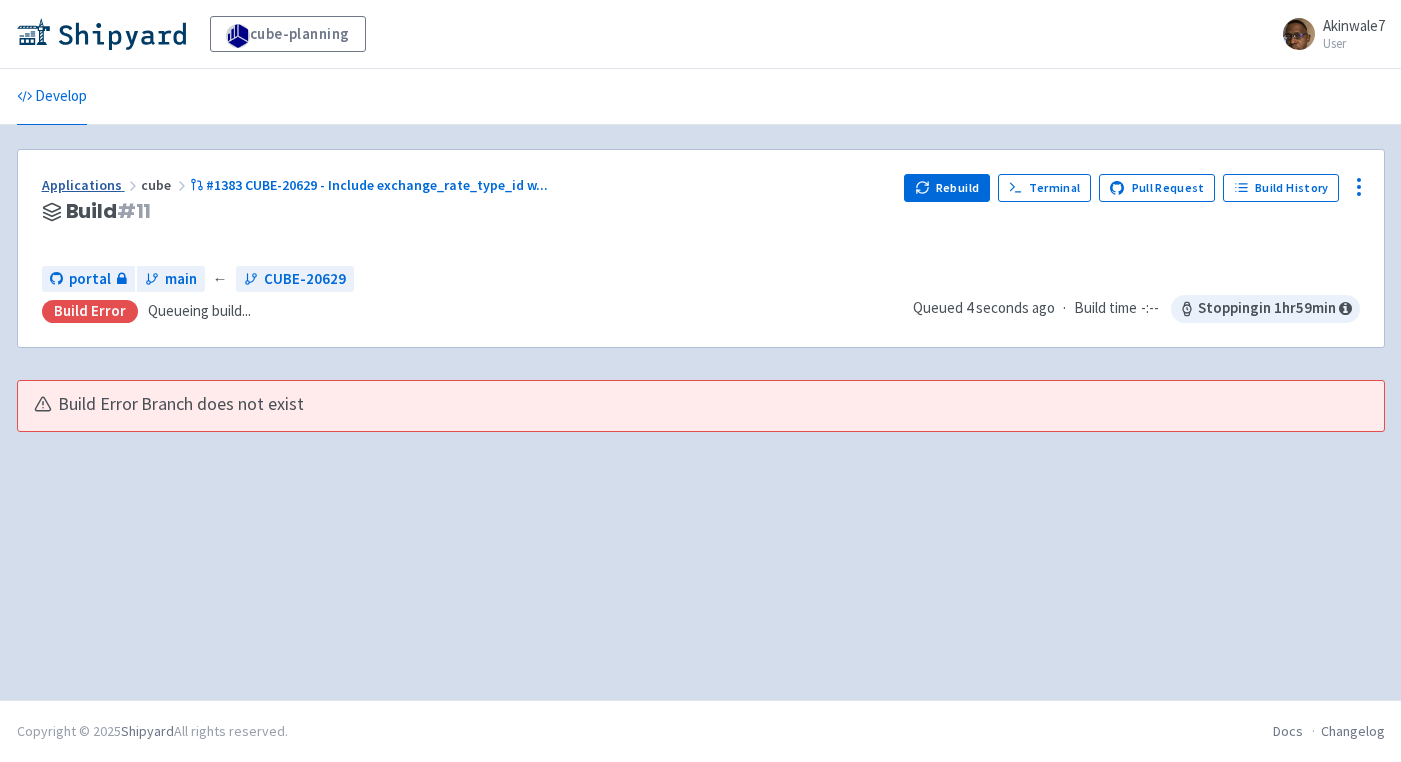 click on "Applications" at bounding box center (91, 185) 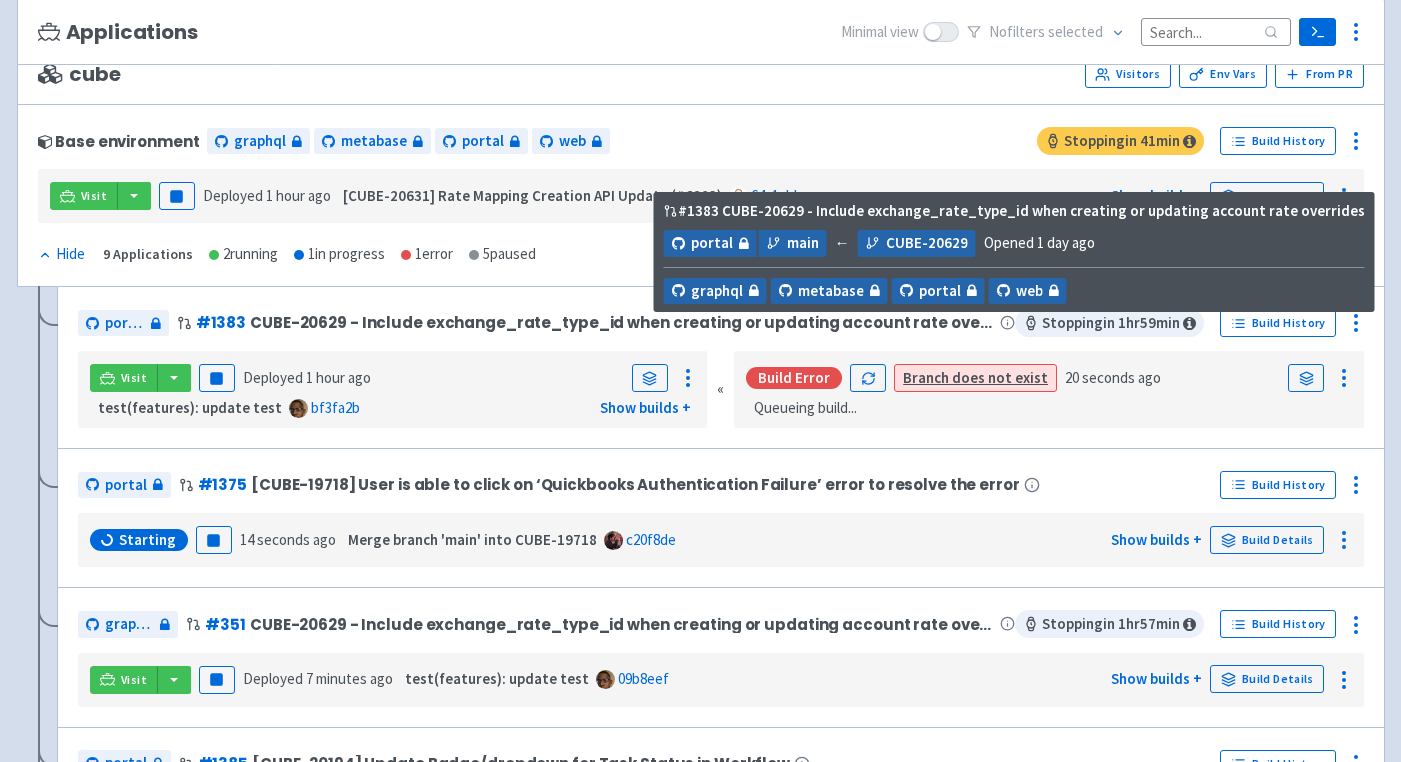 scroll, scrollTop: 221, scrollLeft: 0, axis: vertical 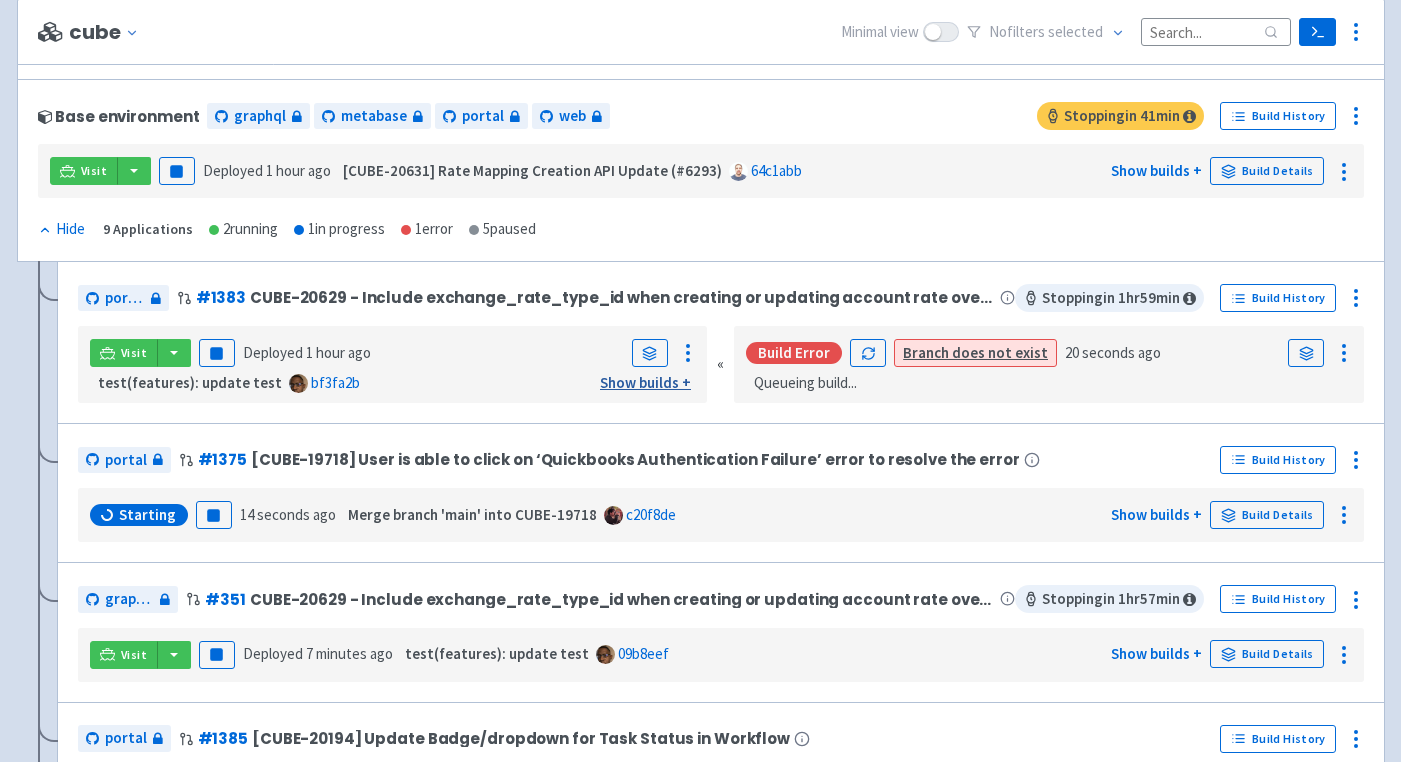 click on "Show builds +" at bounding box center [645, 382] 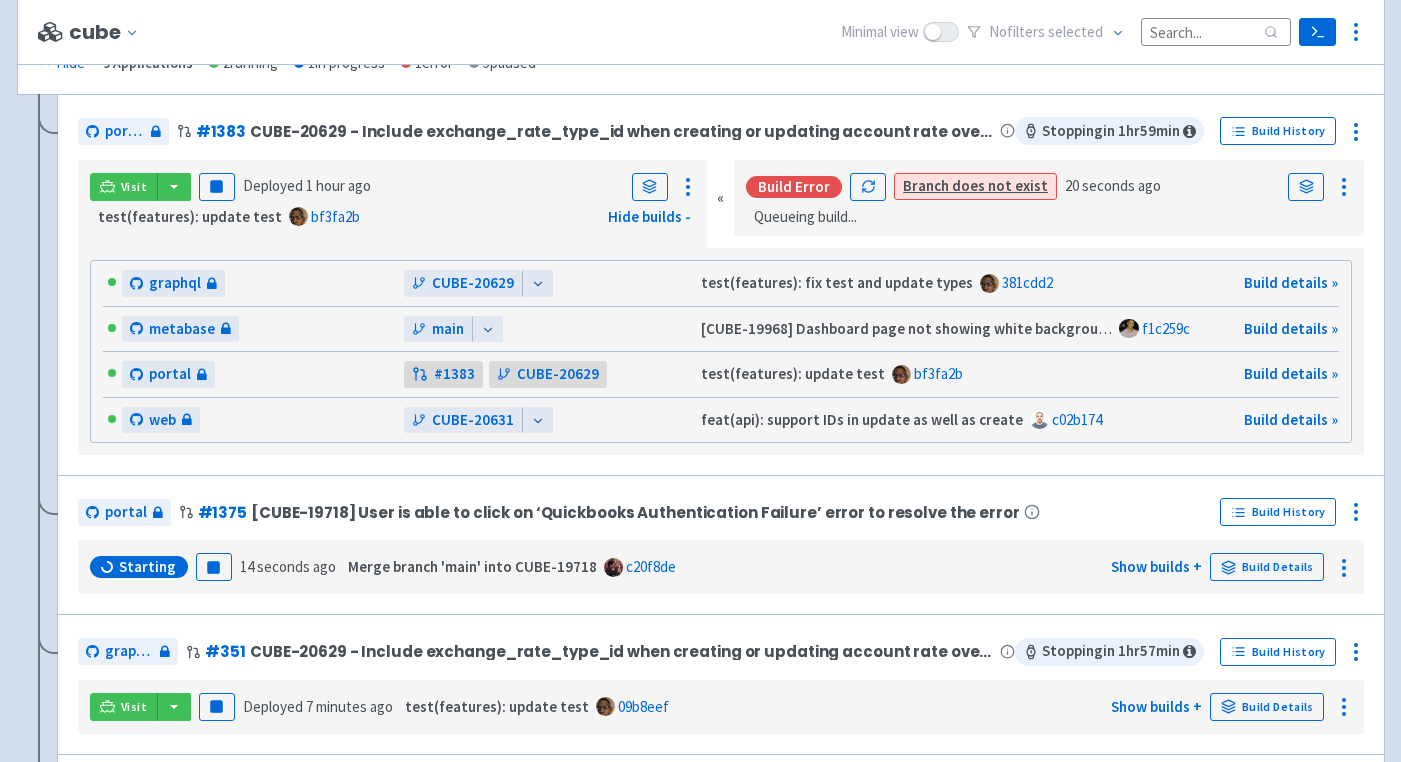 scroll, scrollTop: 393, scrollLeft: 0, axis: vertical 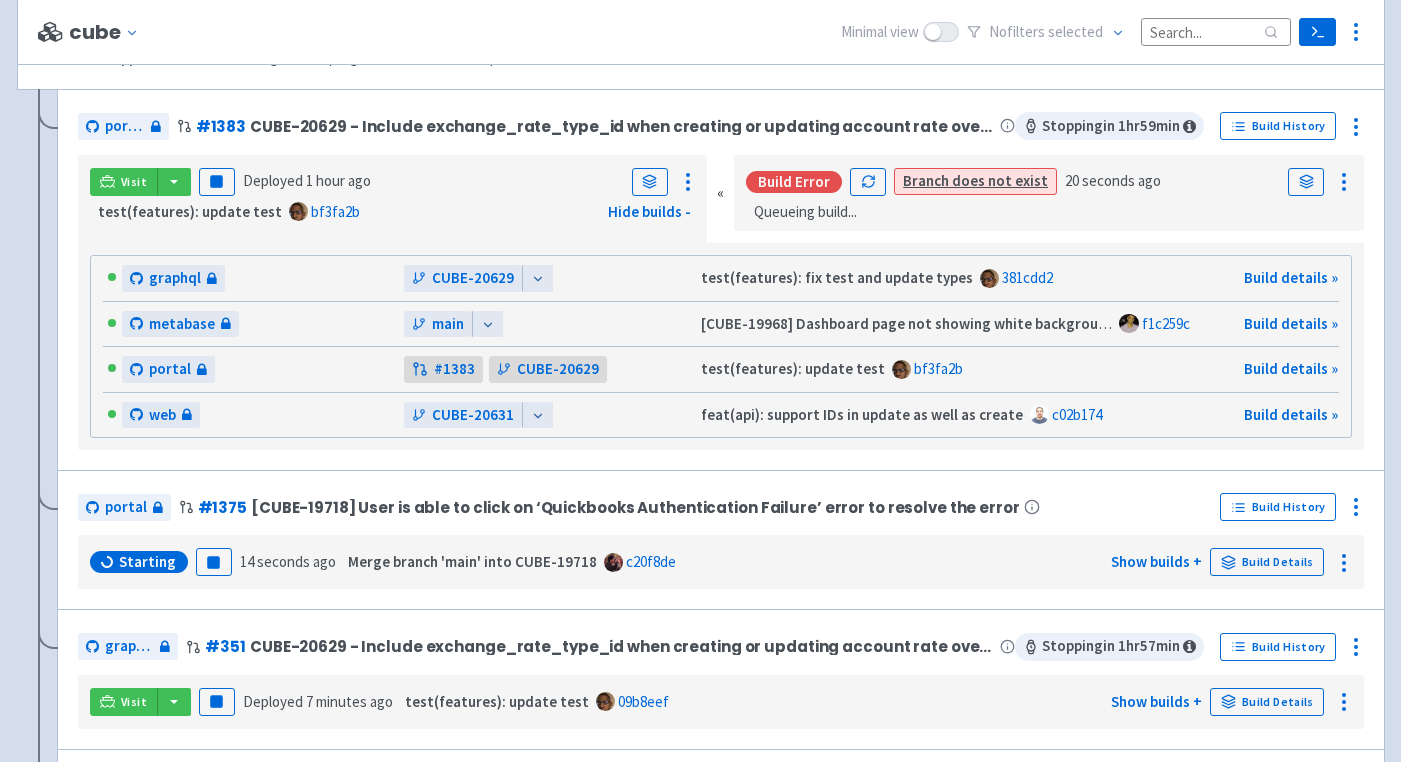 click 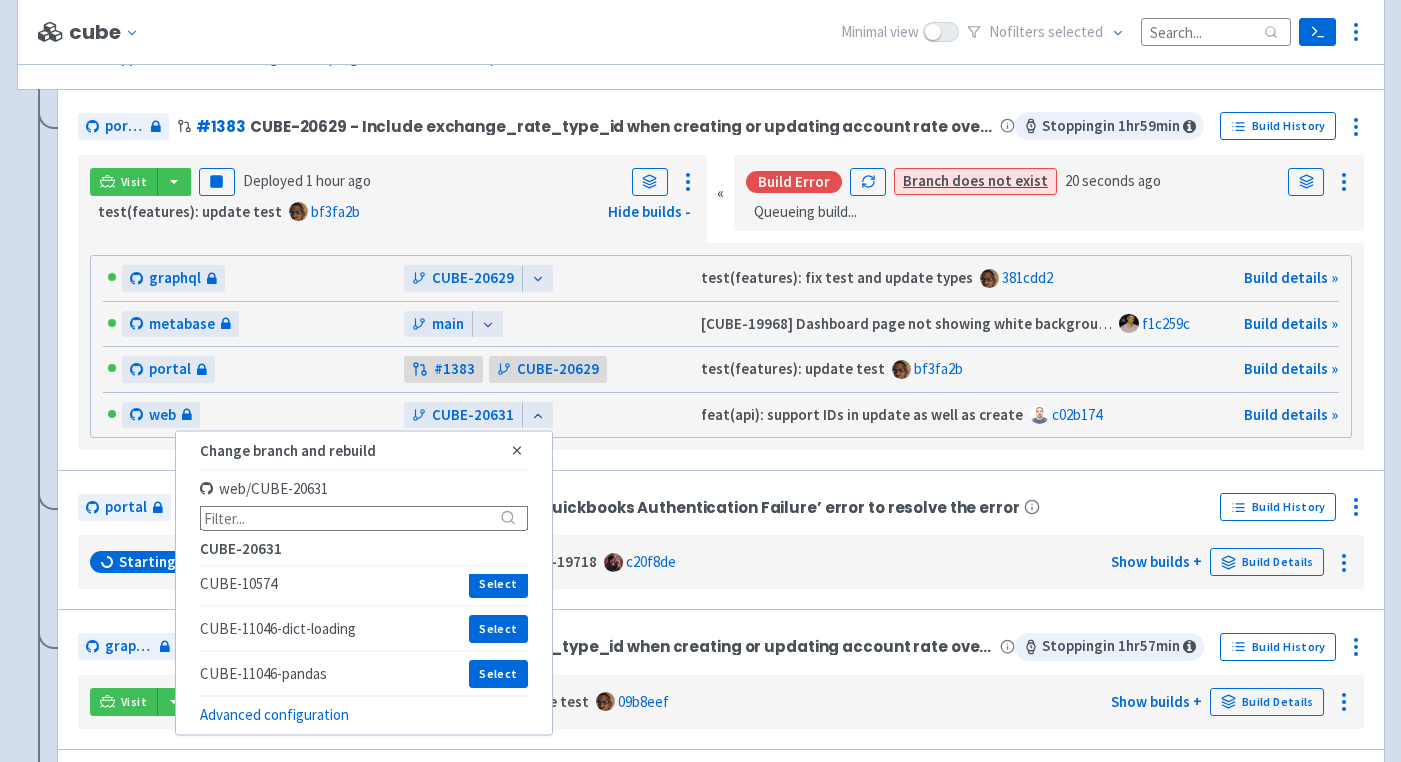 scroll, scrollTop: 380, scrollLeft: 0, axis: vertical 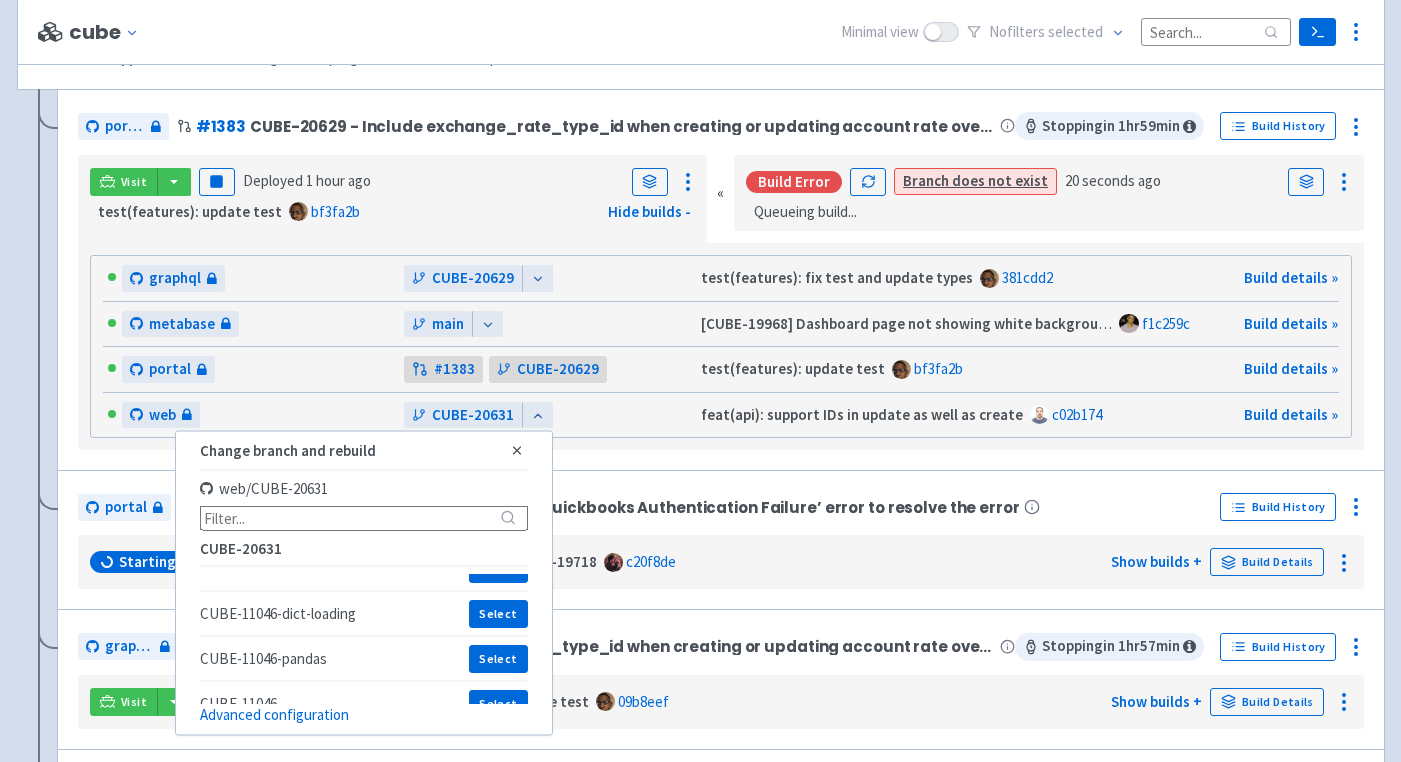 click at bounding box center [364, 517] 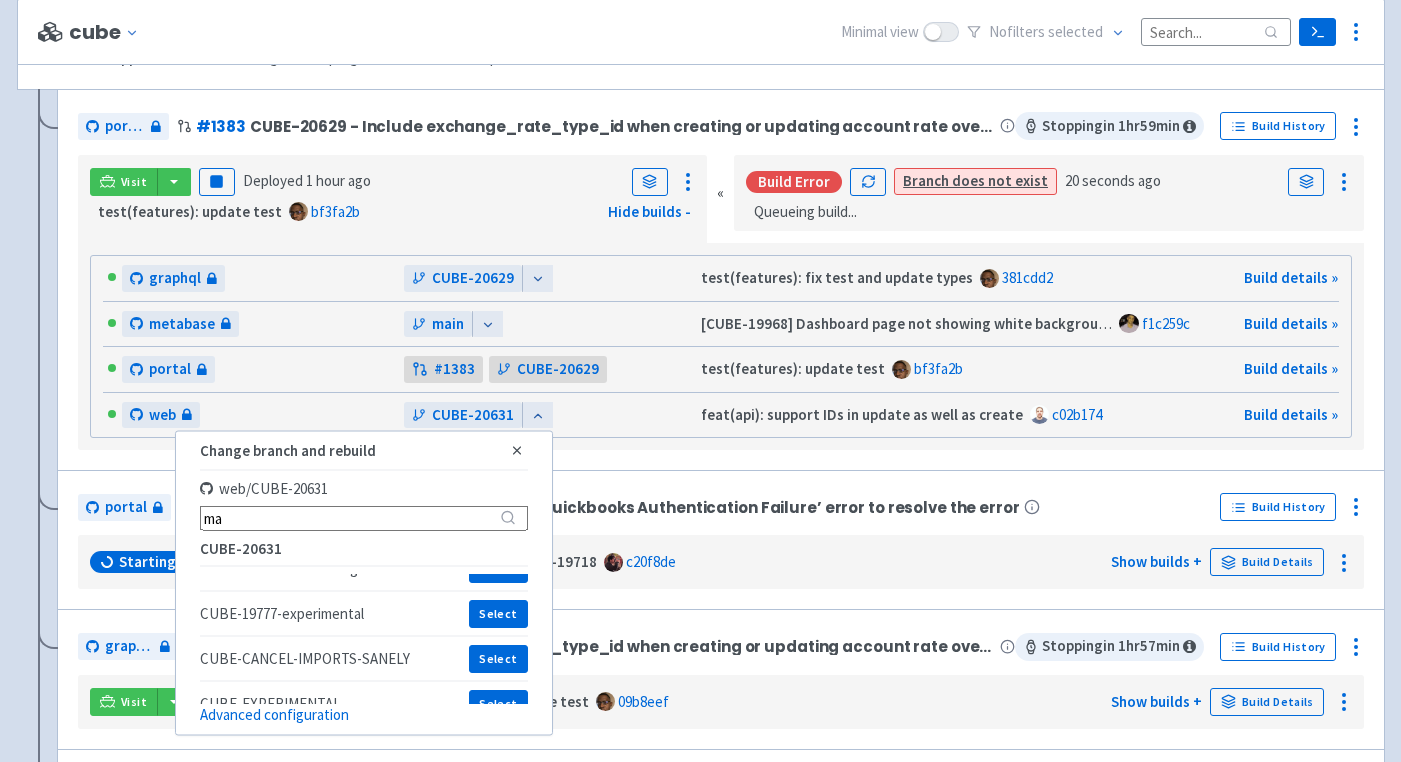 scroll, scrollTop: 0, scrollLeft: 0, axis: both 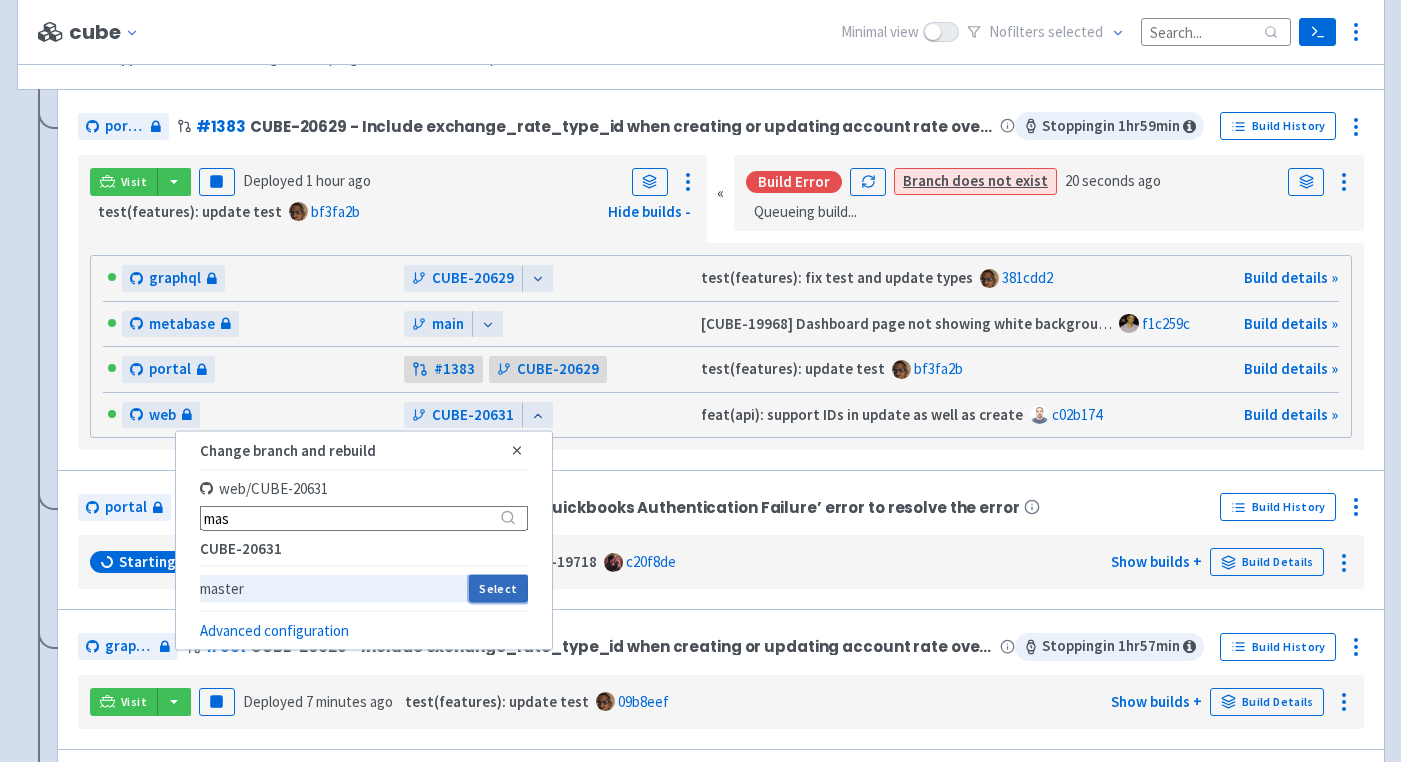 click on "Select" at bounding box center (498, 588) 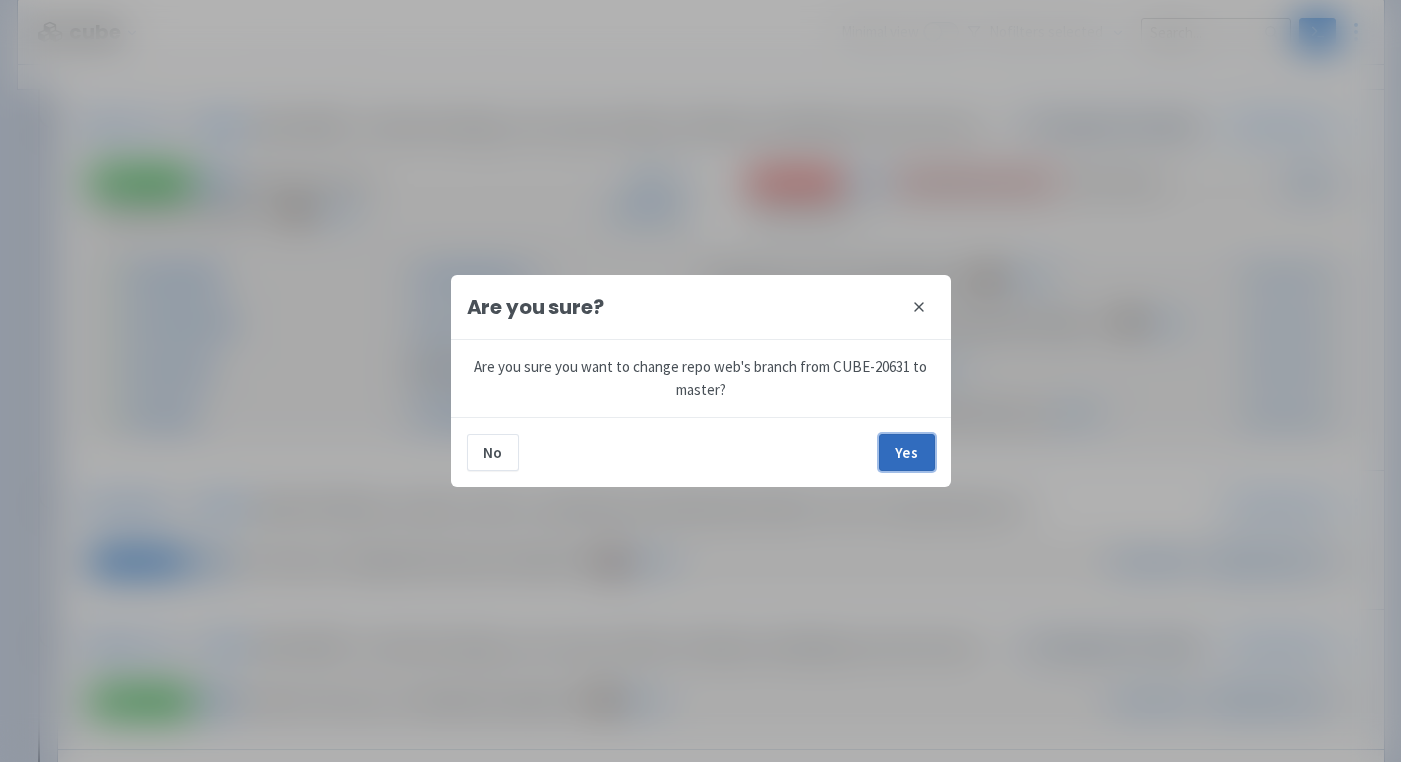 click on "Yes" at bounding box center (907, 452) 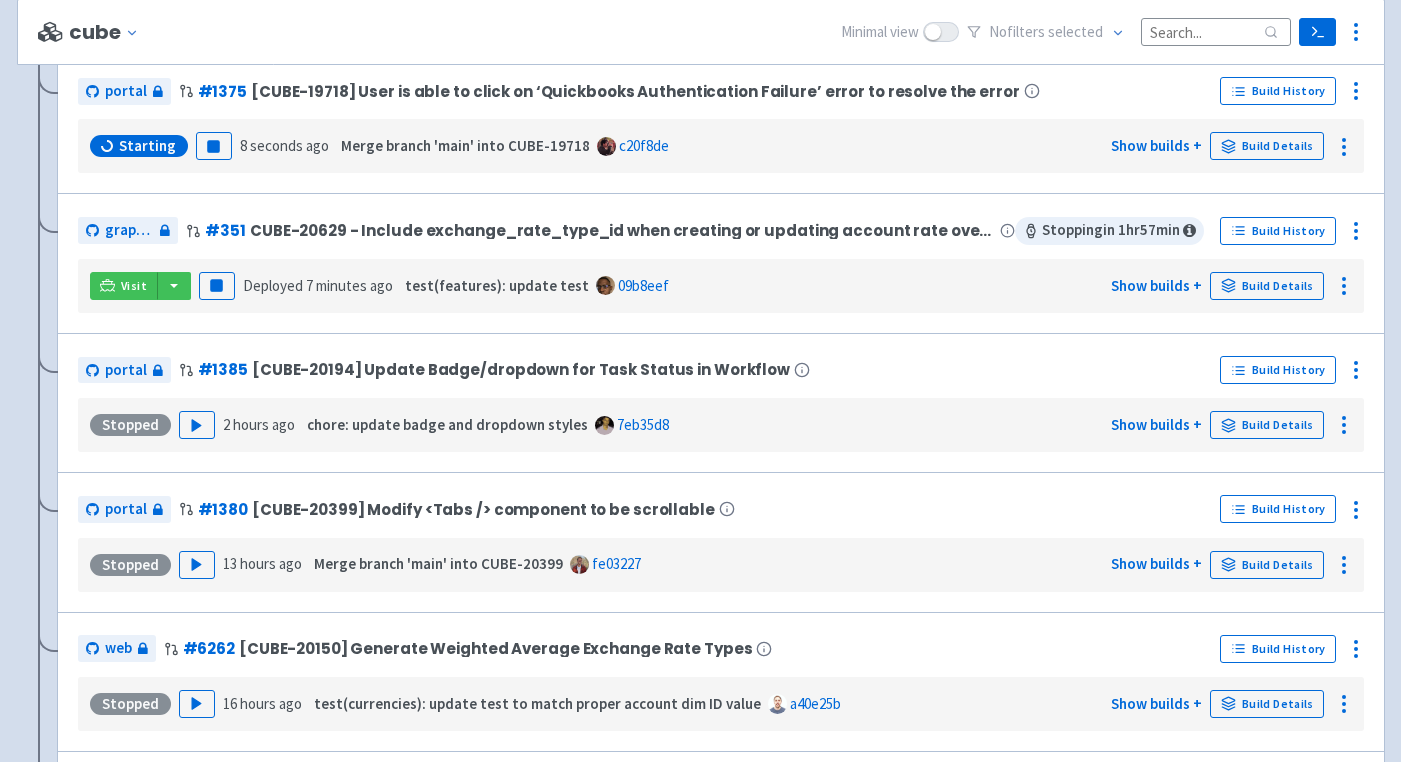 scroll, scrollTop: 805, scrollLeft: 0, axis: vertical 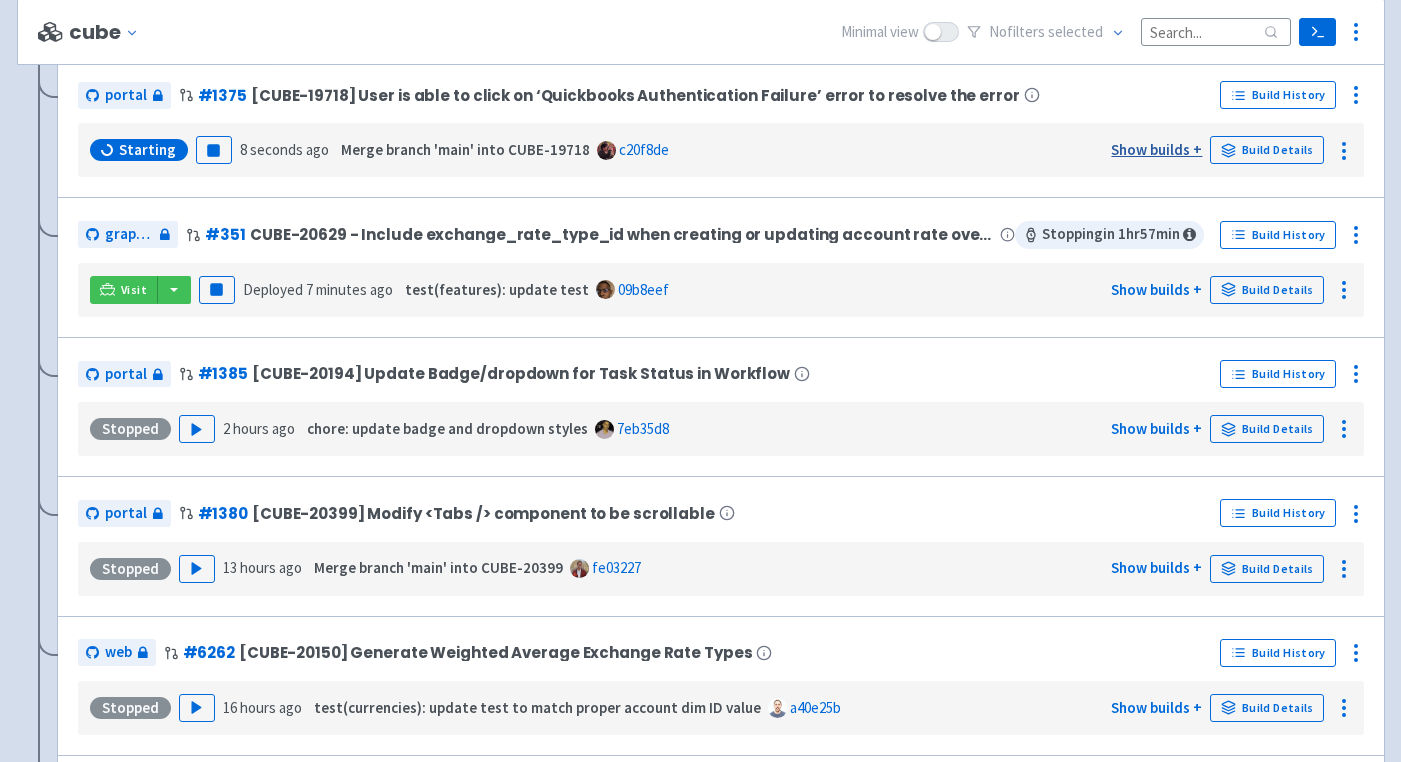 click on "Show builds +" at bounding box center [1156, 149] 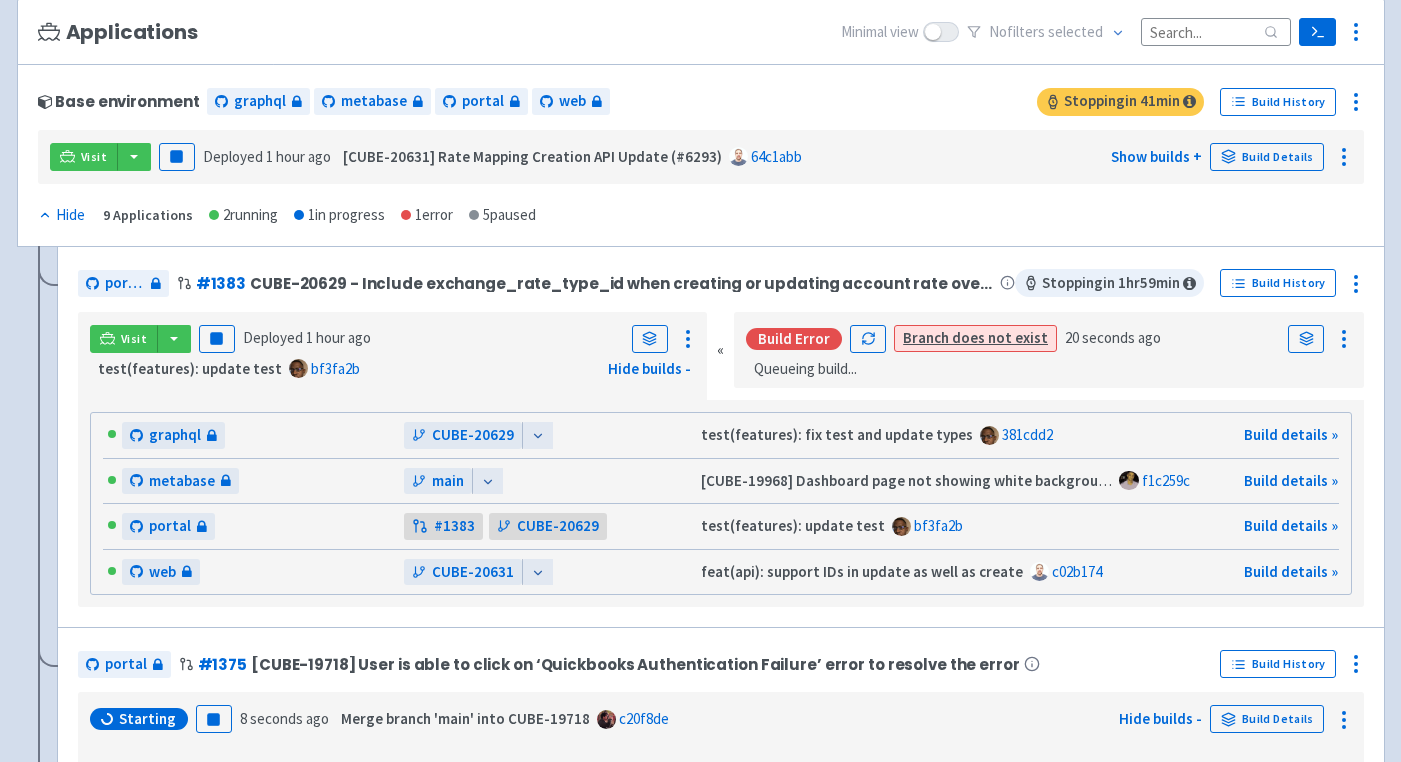 scroll, scrollTop: 251, scrollLeft: 0, axis: vertical 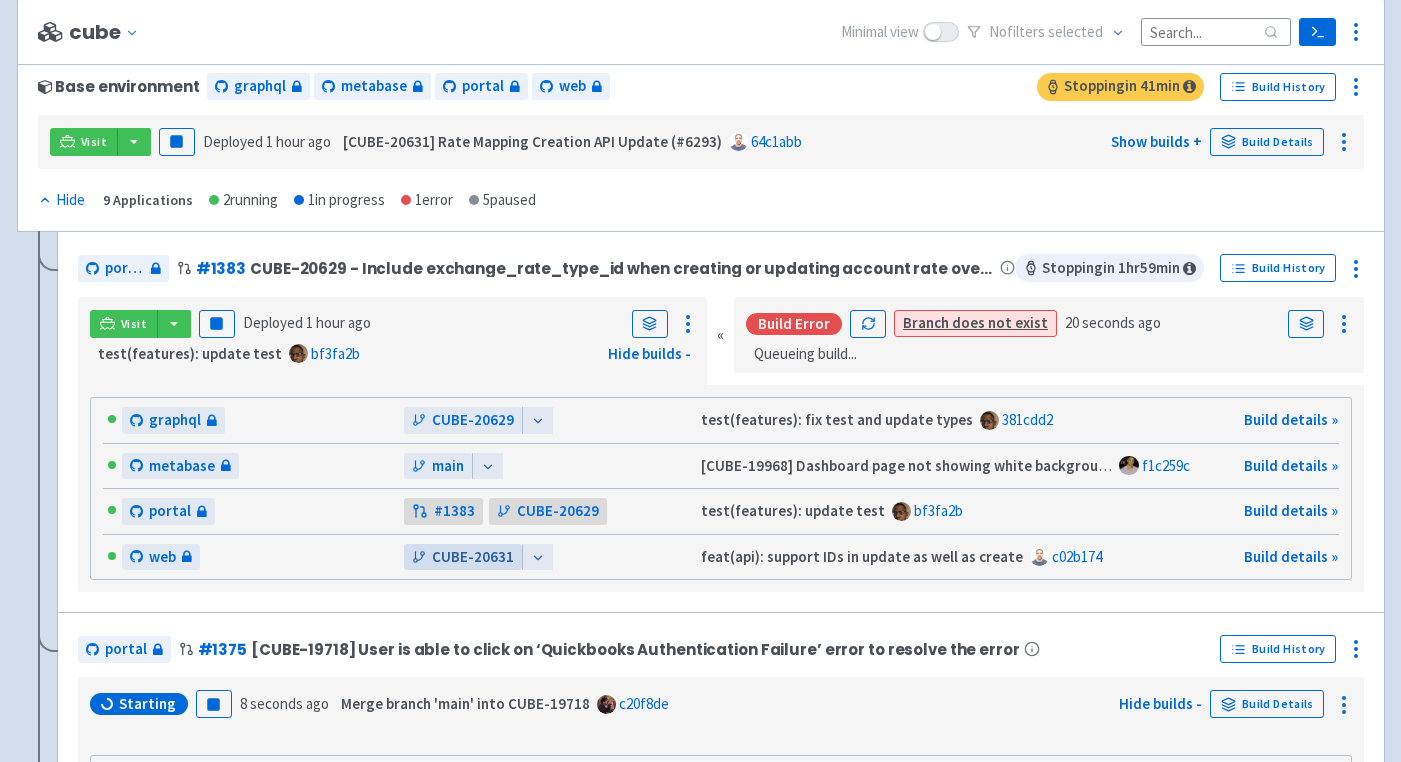 click on "CUBE-20631" at bounding box center (473, 557) 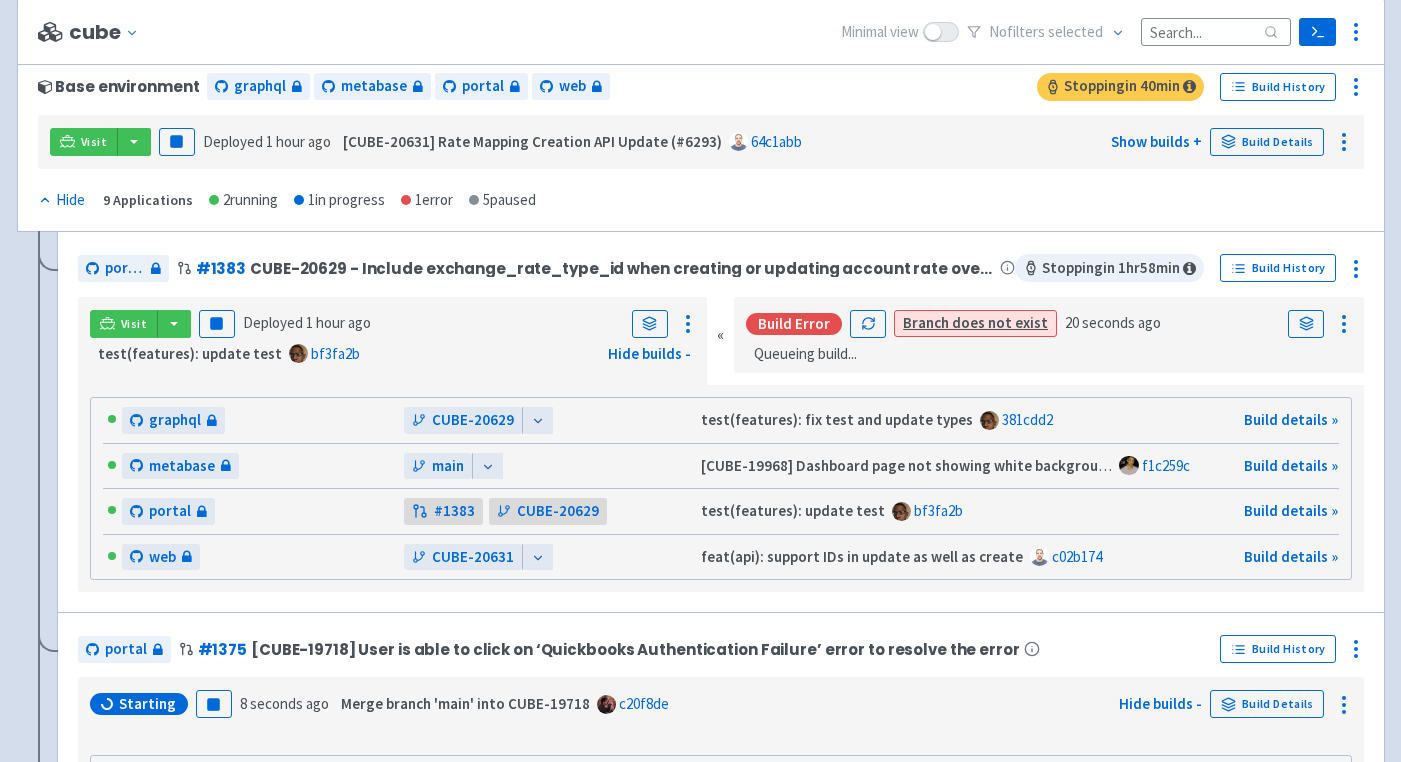 click 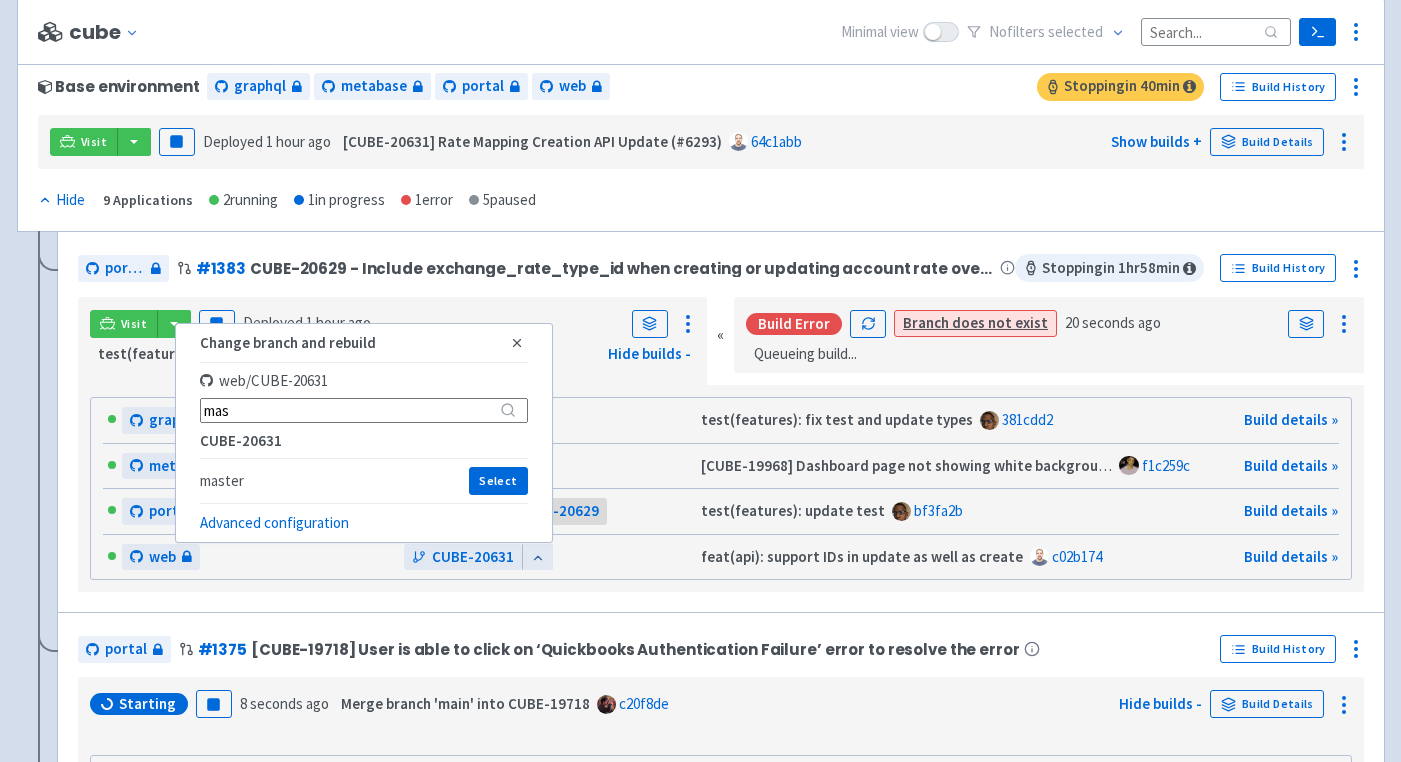 click on "mas" at bounding box center [364, 410] 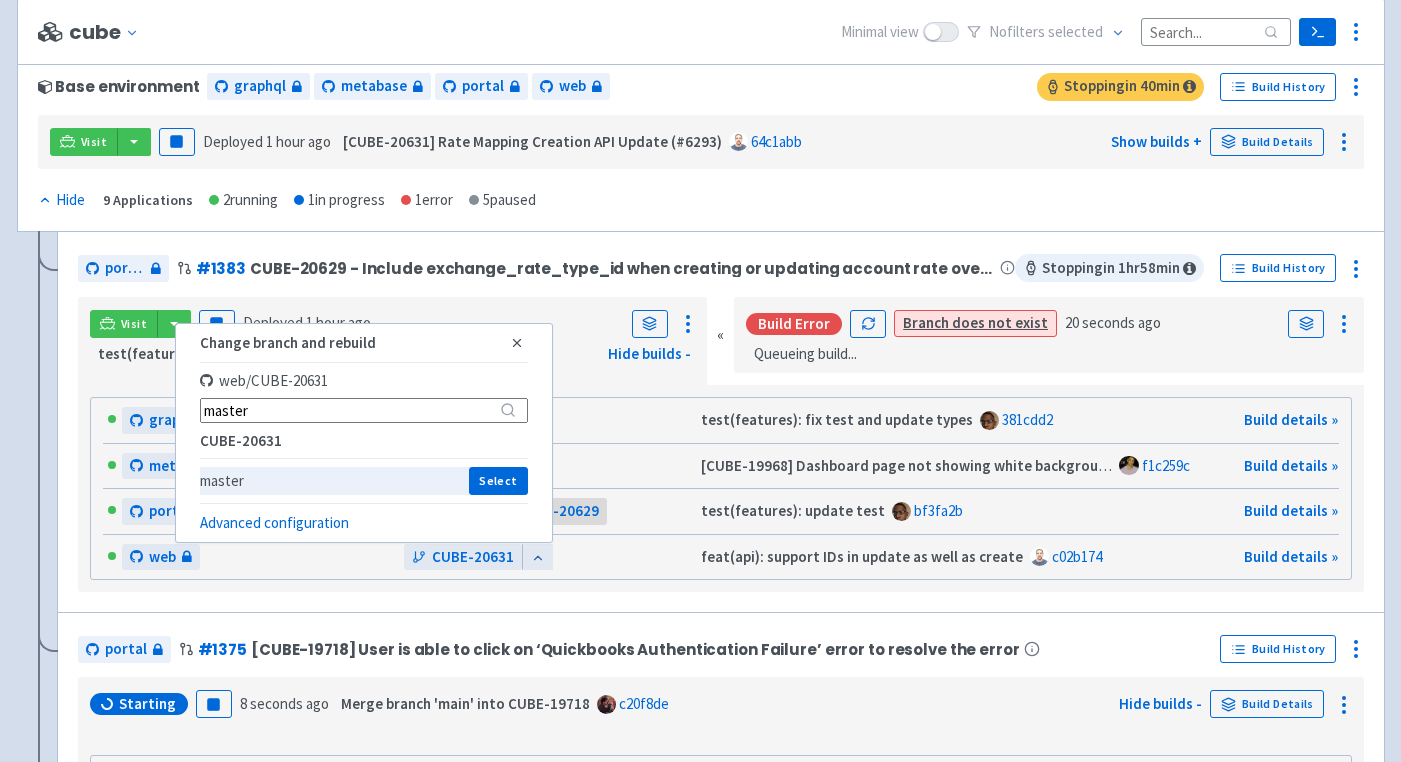 type on "master" 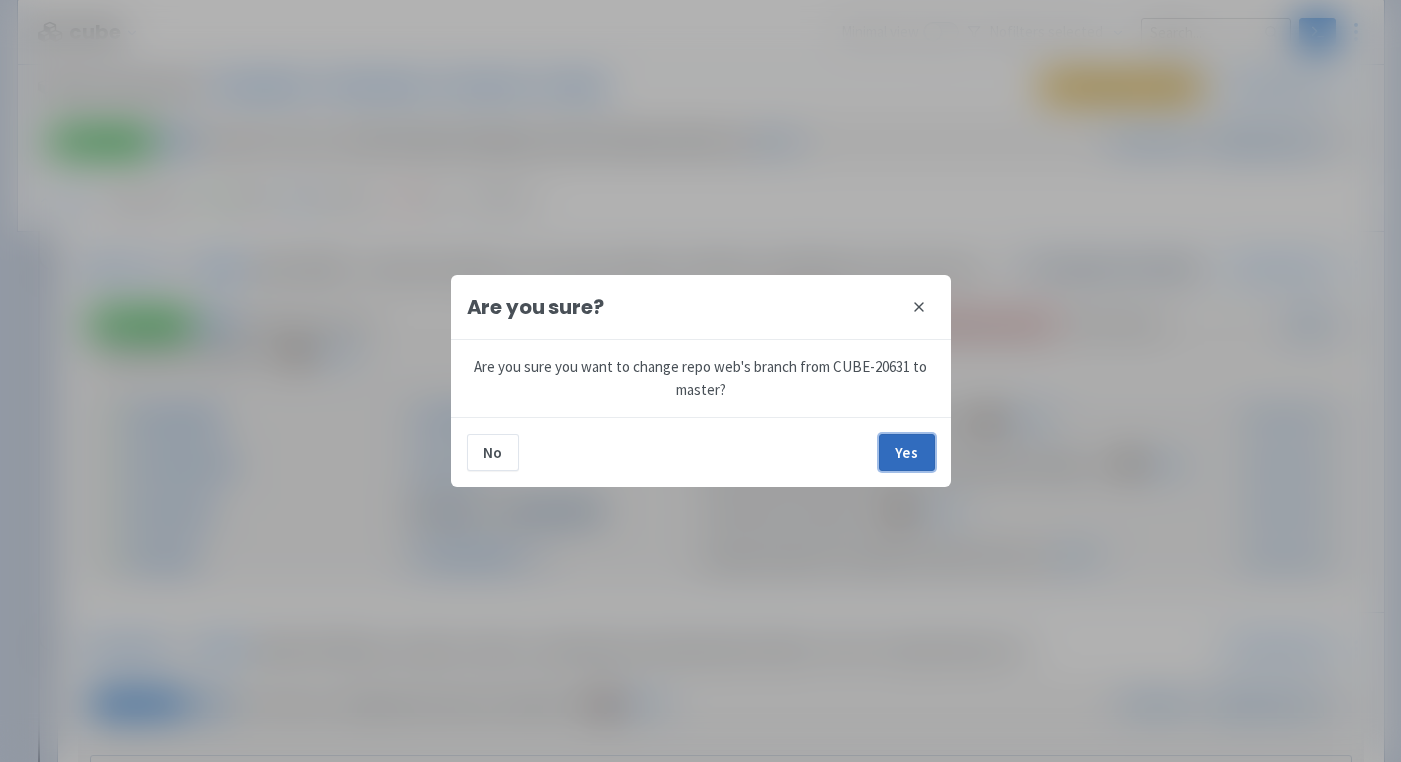 click on "Yes" at bounding box center (907, 452) 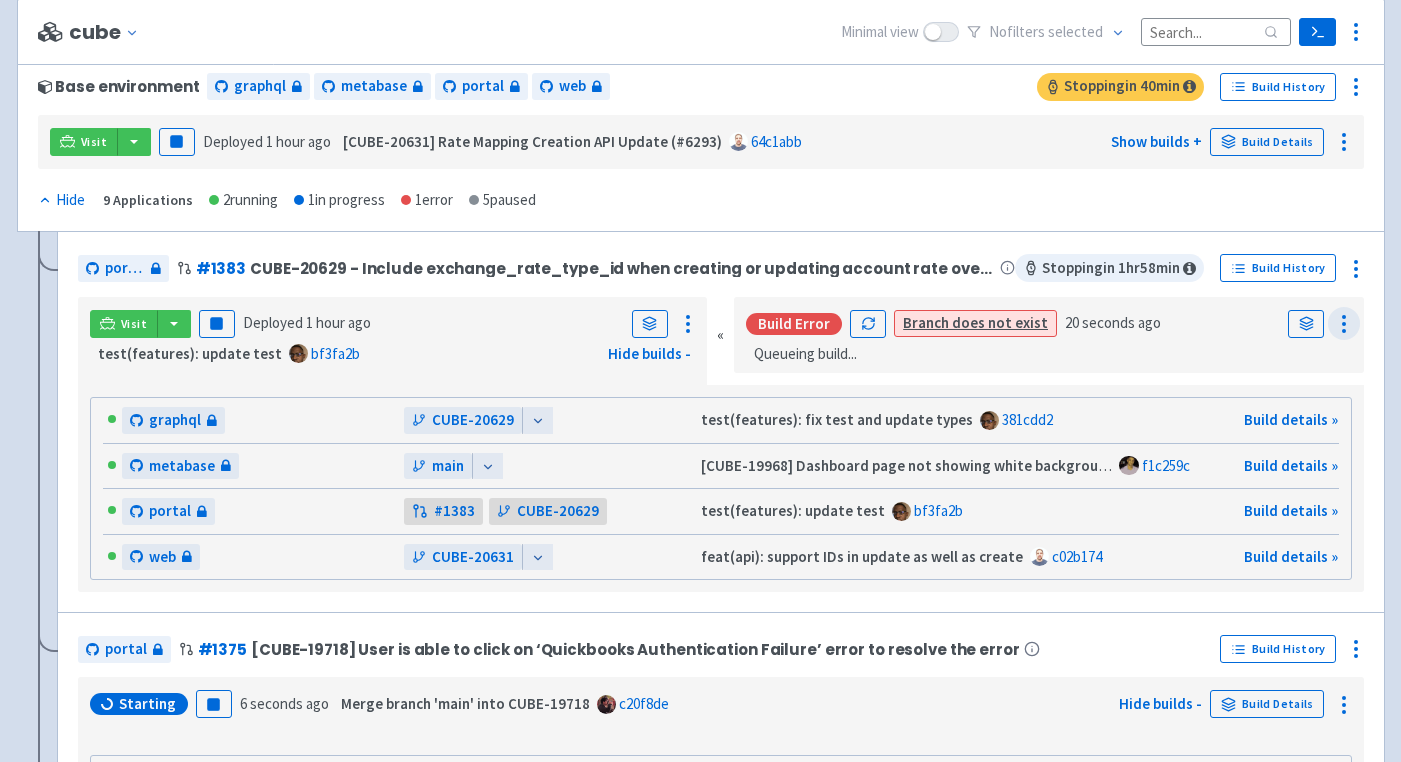 click 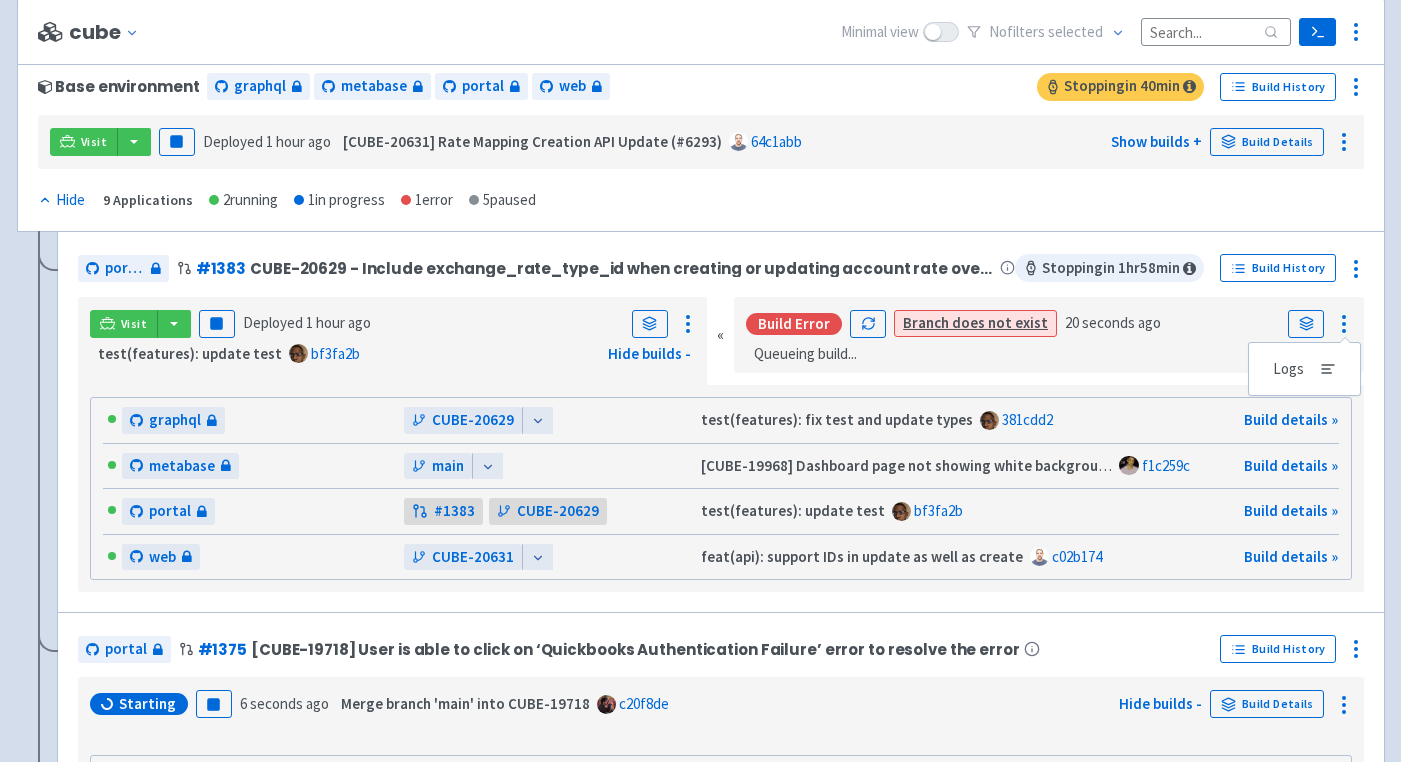 click on "Queueing build..." at bounding box center (805, 354) 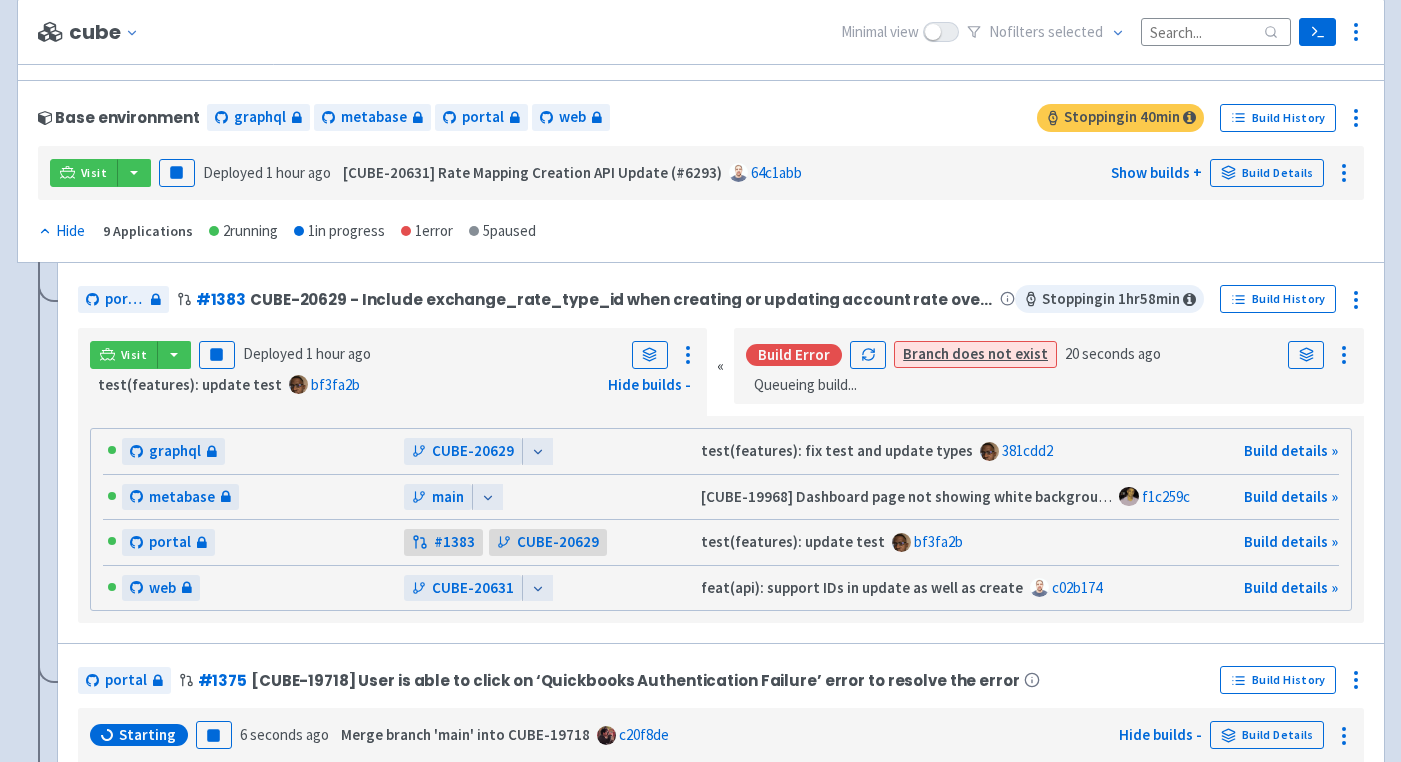scroll, scrollTop: 217, scrollLeft: 0, axis: vertical 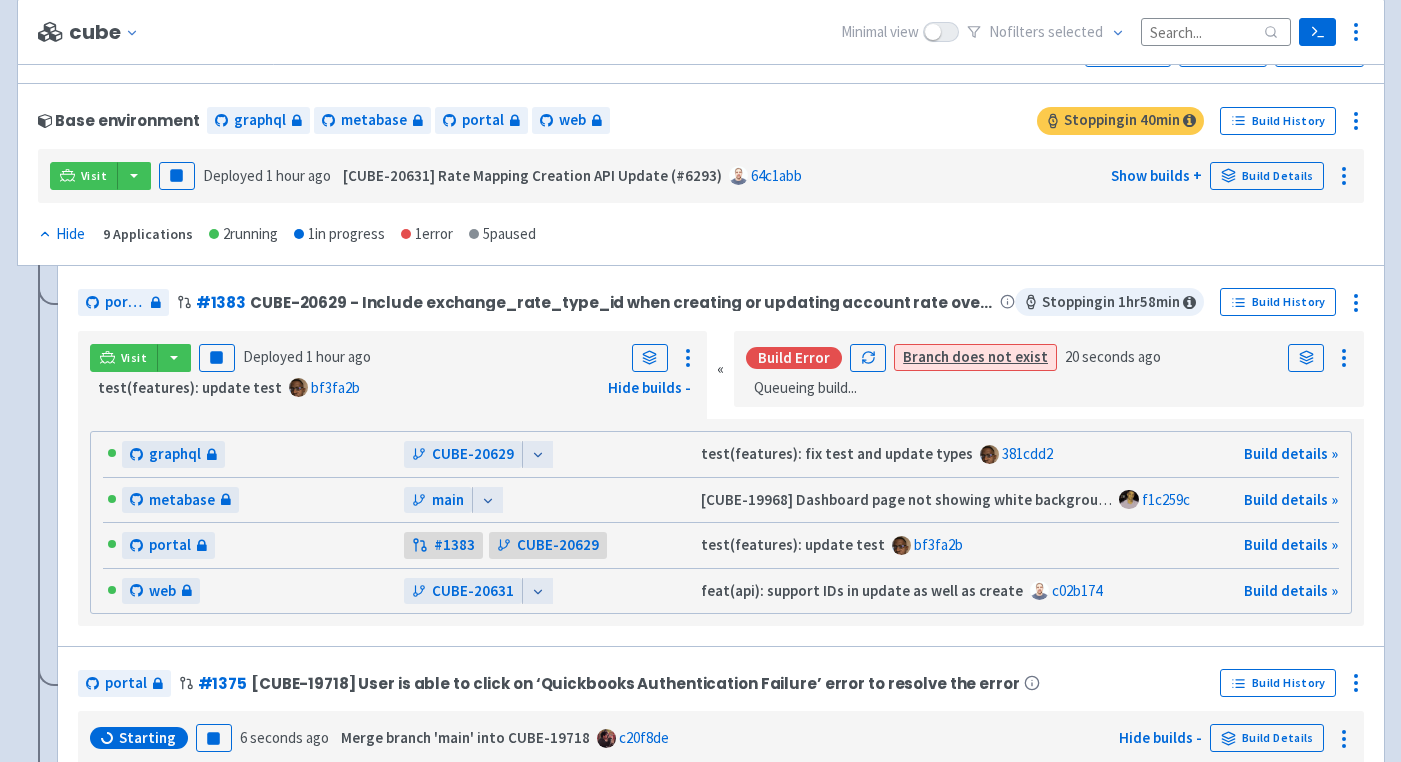 click 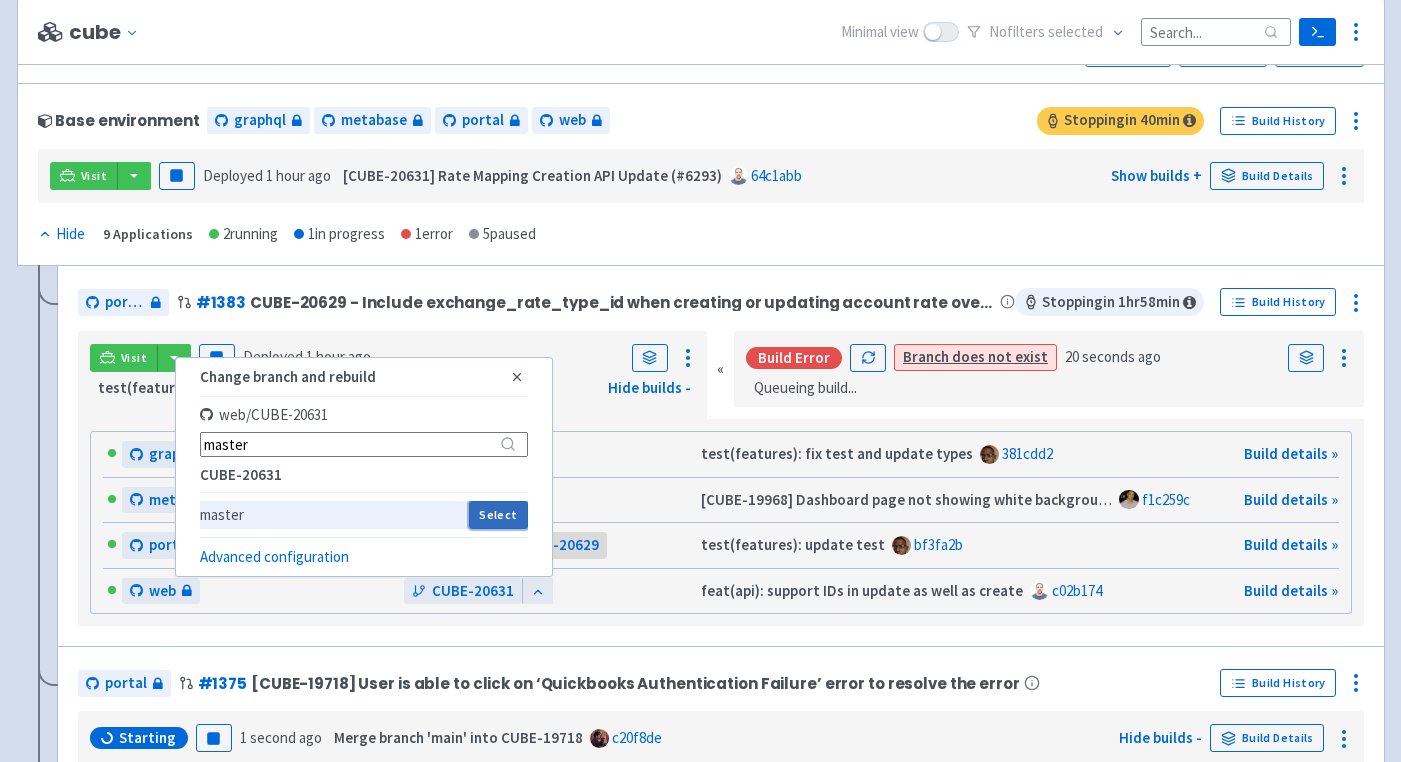 click on "Select" at bounding box center [498, 515] 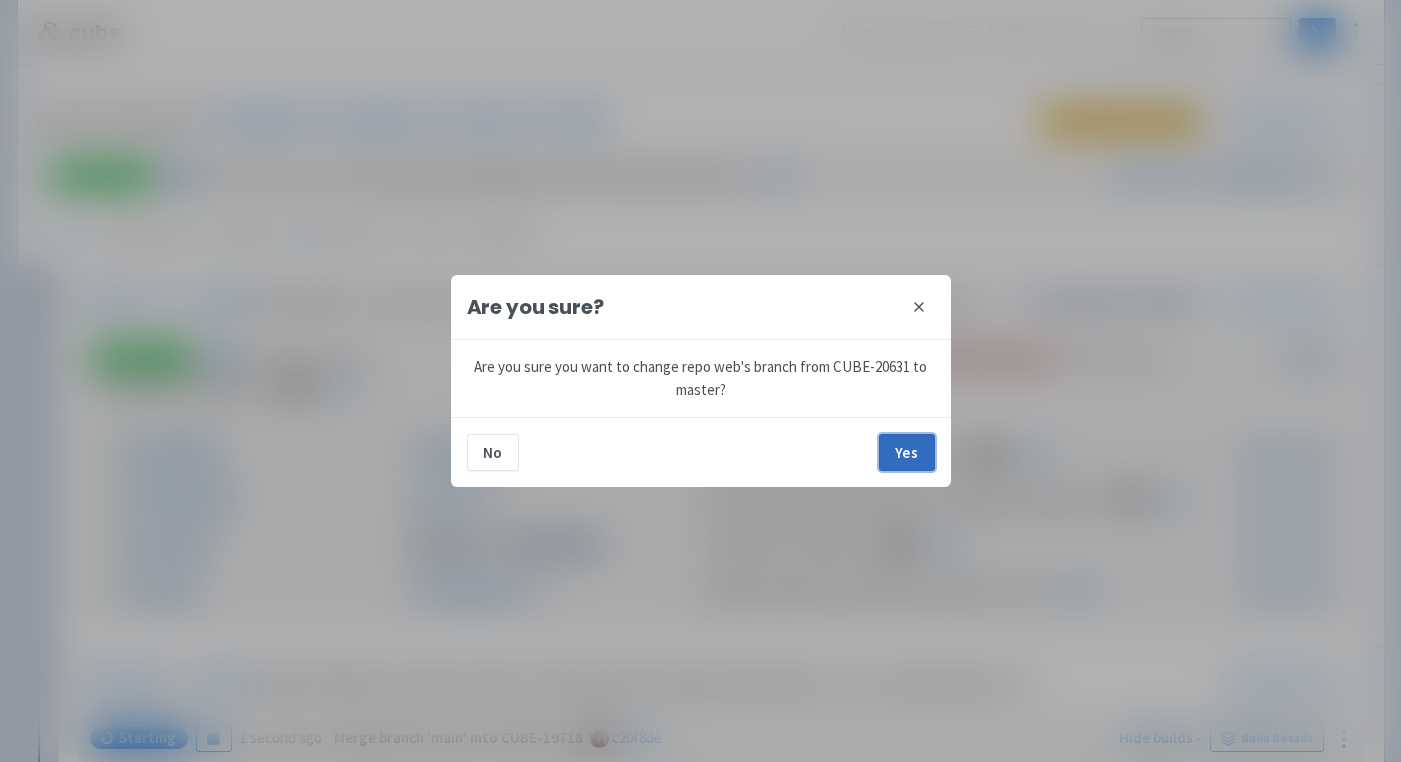 click on "Yes" at bounding box center [907, 452] 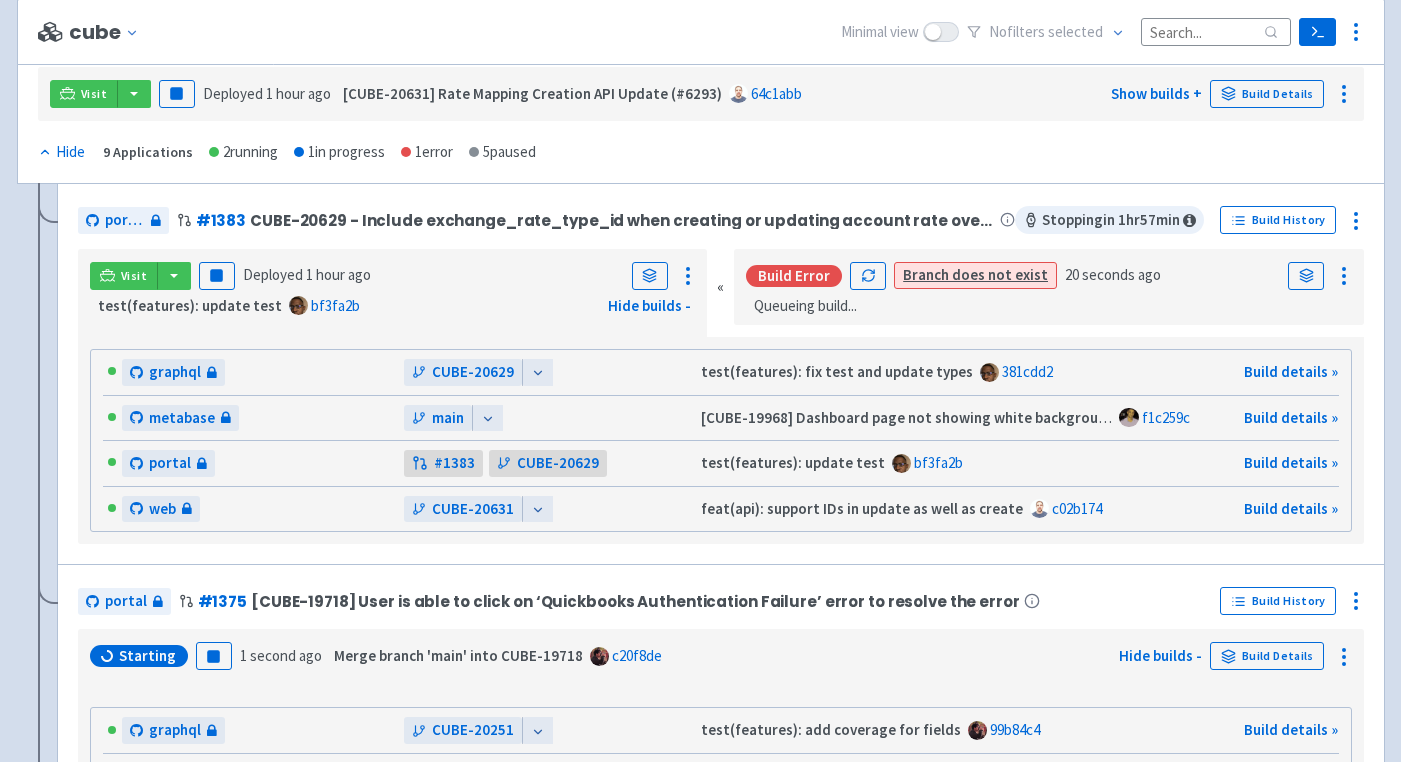 scroll, scrollTop: 305, scrollLeft: 0, axis: vertical 